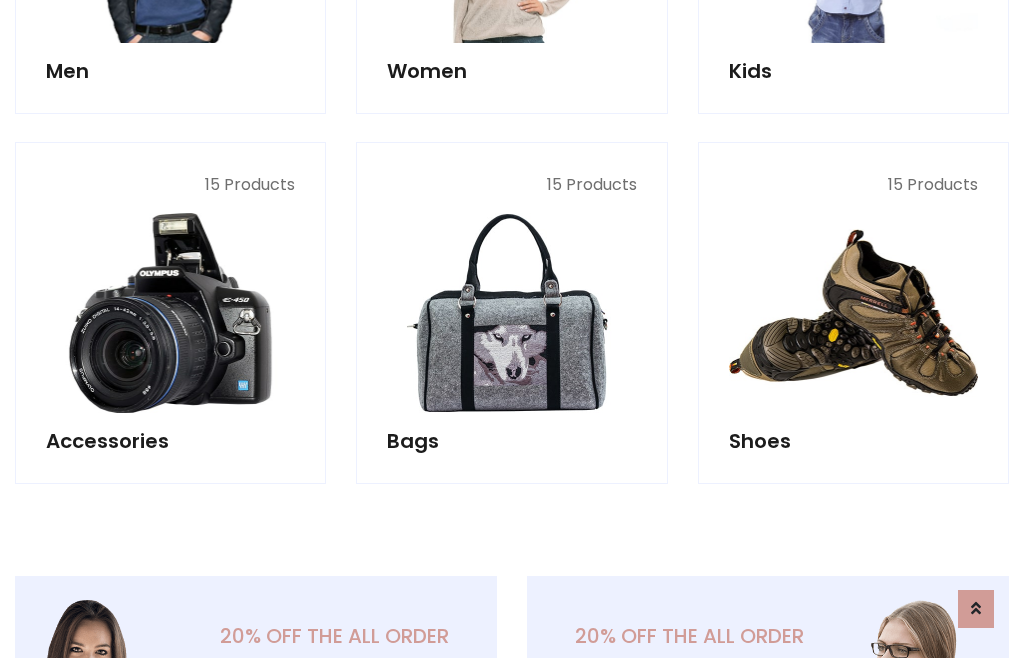 scroll, scrollTop: 853, scrollLeft: 0, axis: vertical 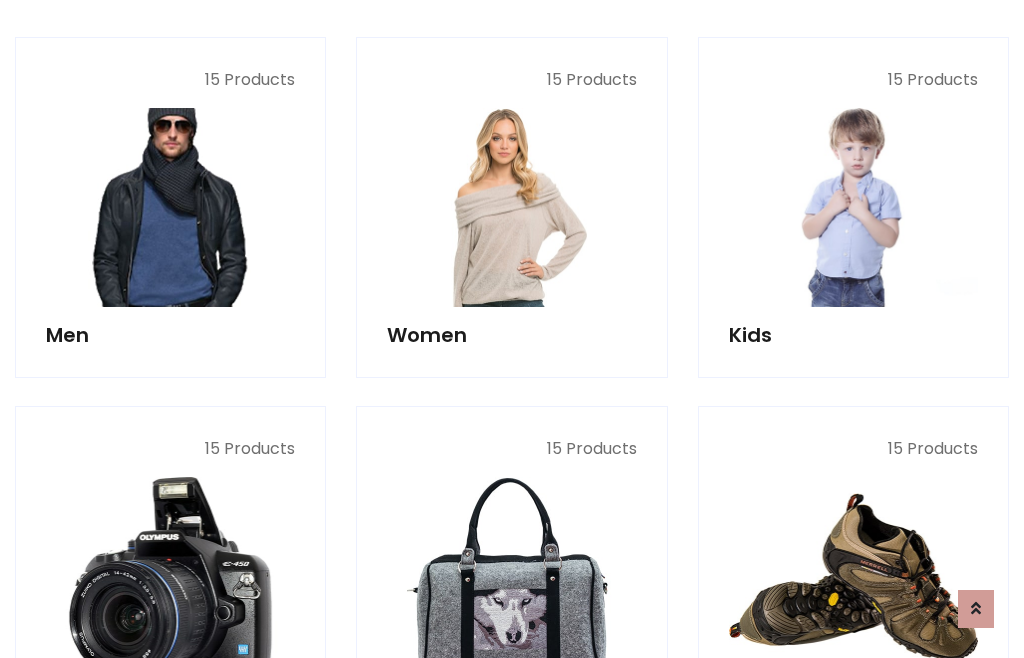 click at bounding box center (170, 207) 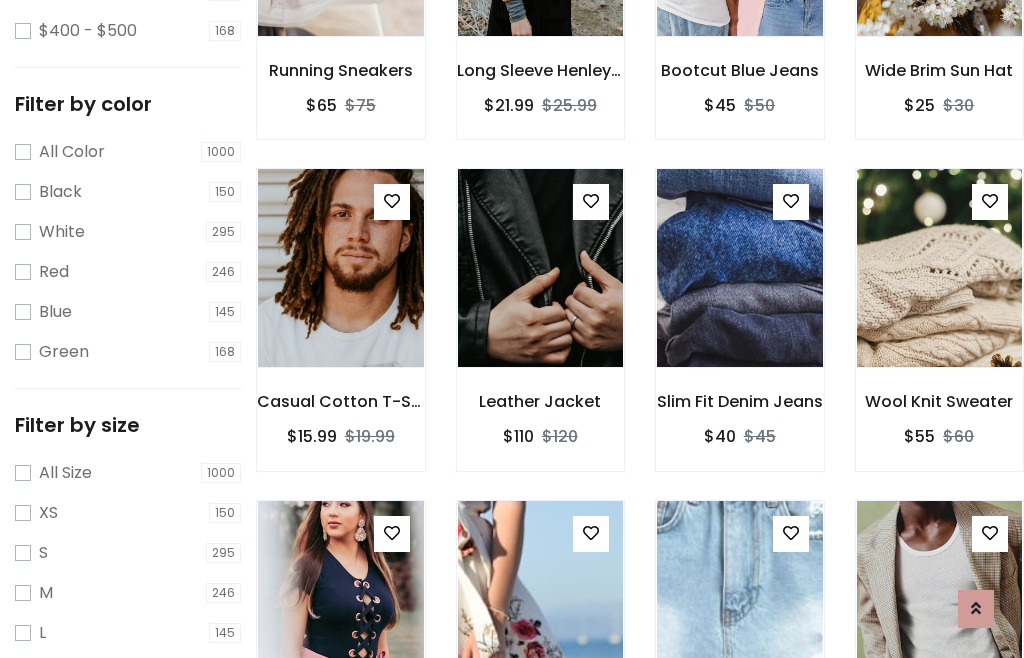 scroll, scrollTop: 807, scrollLeft: 0, axis: vertical 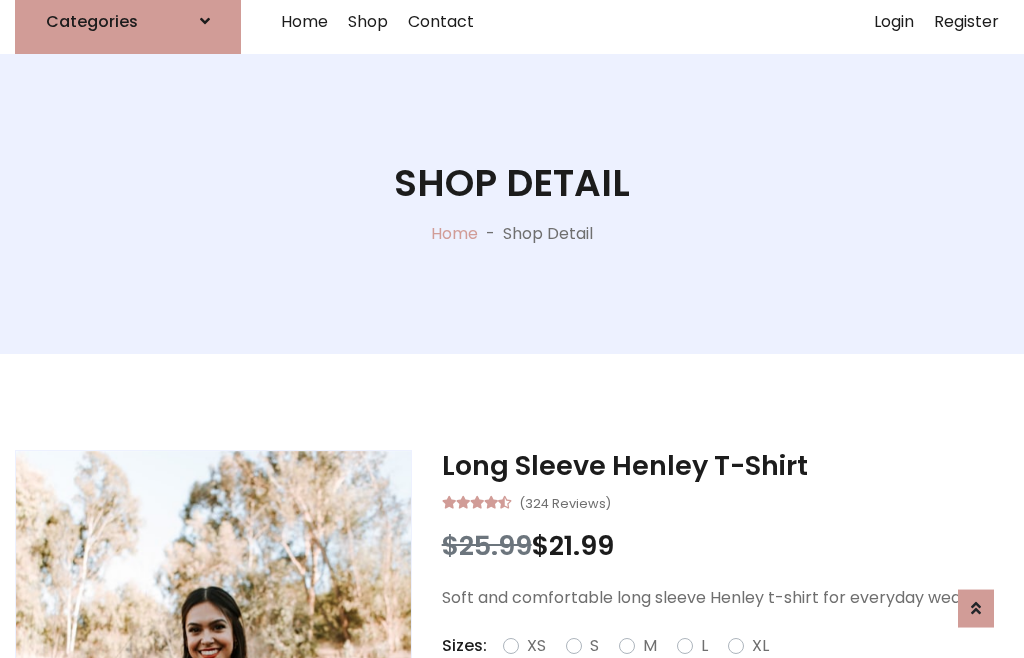 click on "Red" at bounding box center (732, 670) 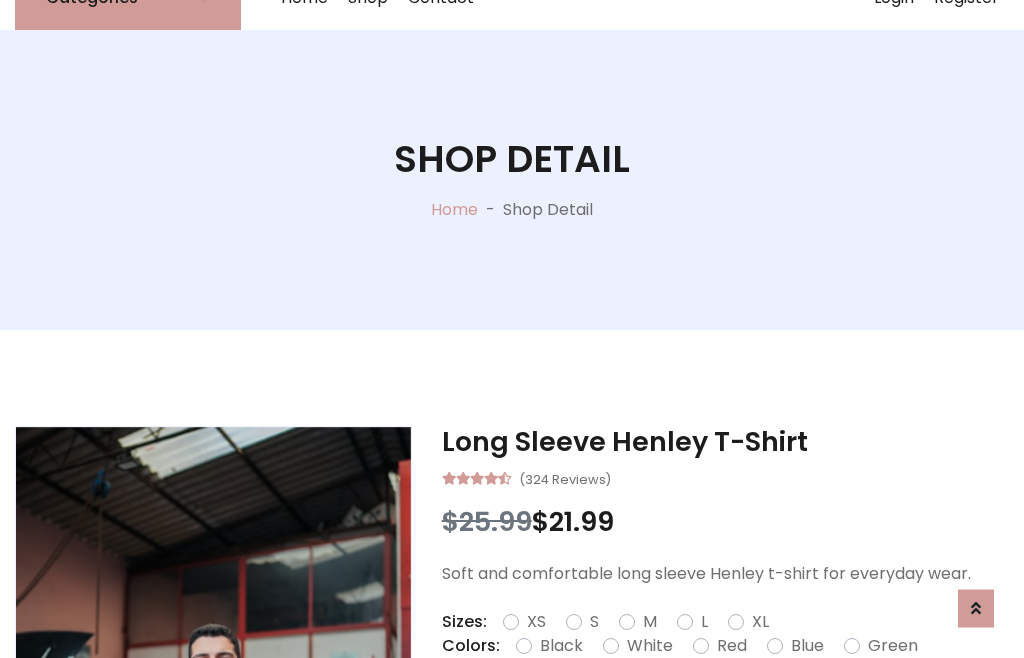 click on "Add To Cart" at bounding box center [663, 709] 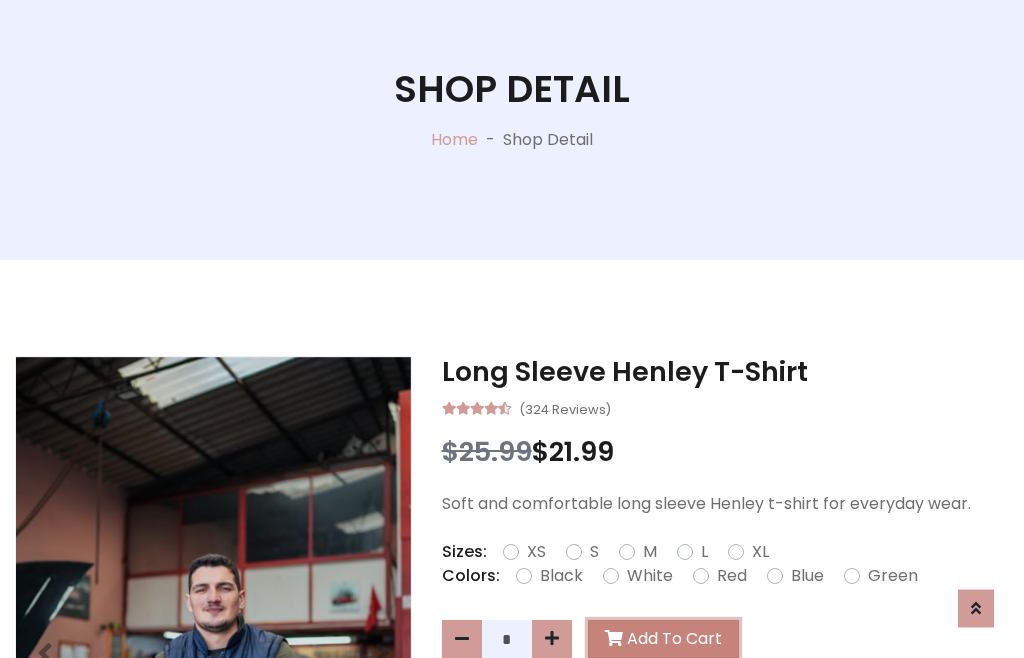 scroll, scrollTop: 0, scrollLeft: 0, axis: both 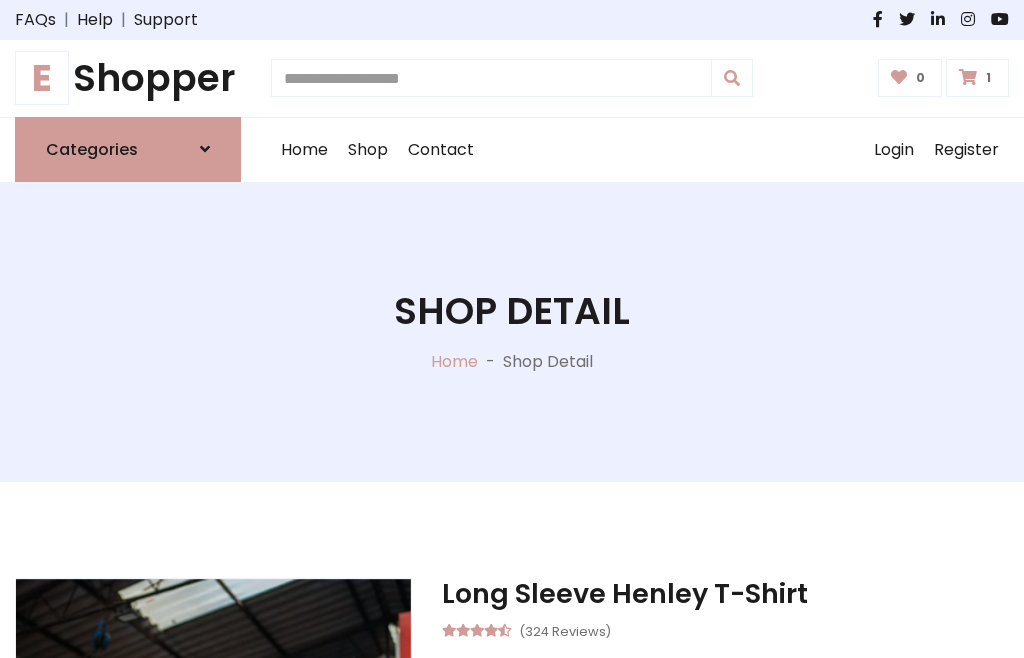 click at bounding box center [968, 77] 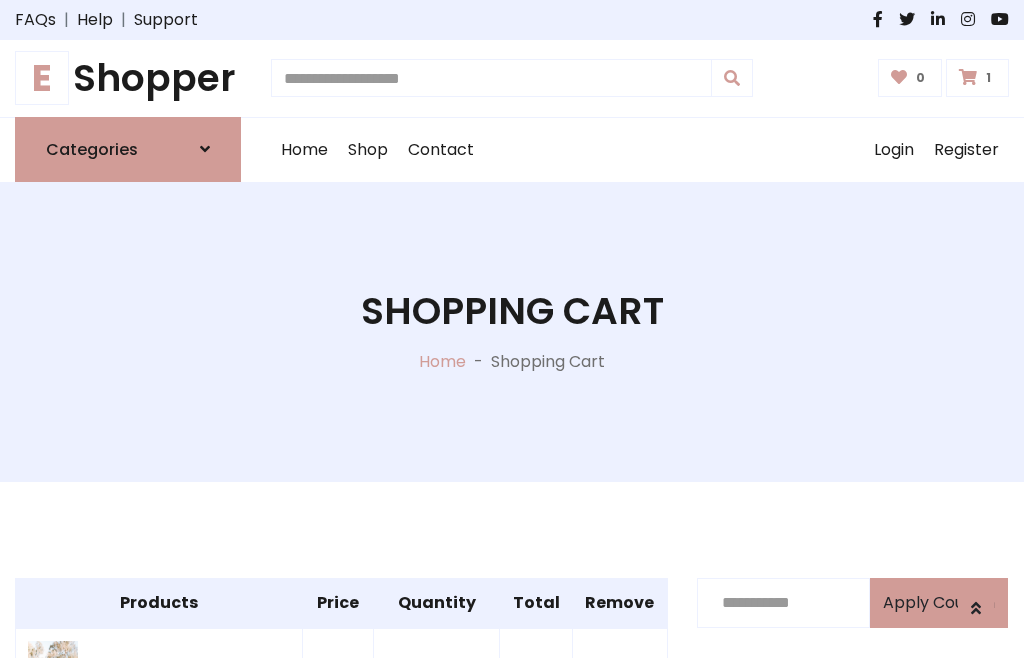 scroll, scrollTop: 474, scrollLeft: 0, axis: vertical 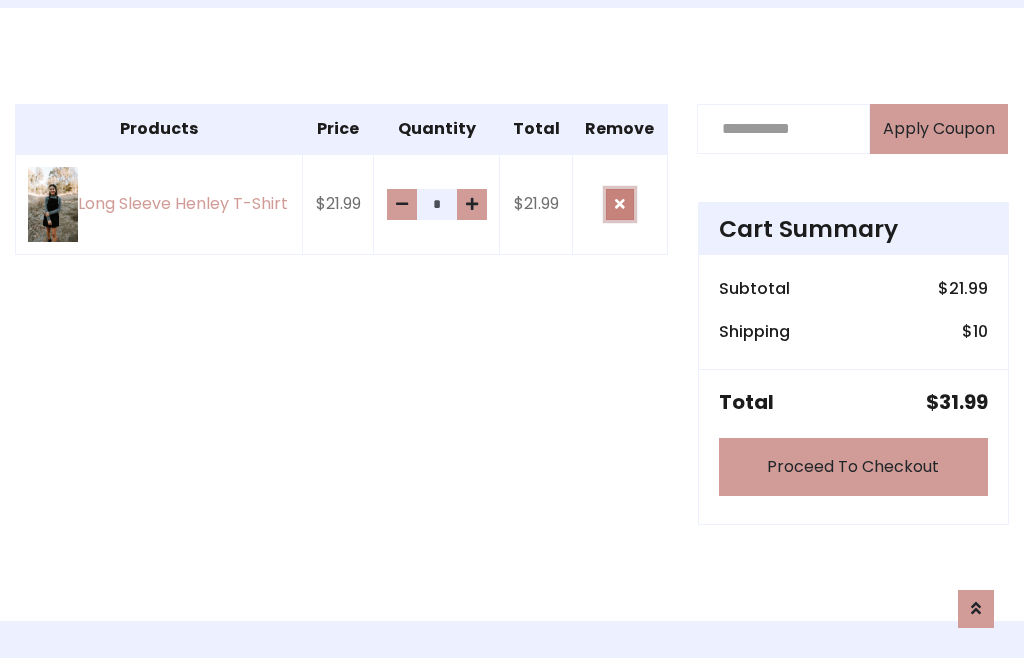 click at bounding box center (620, 204) 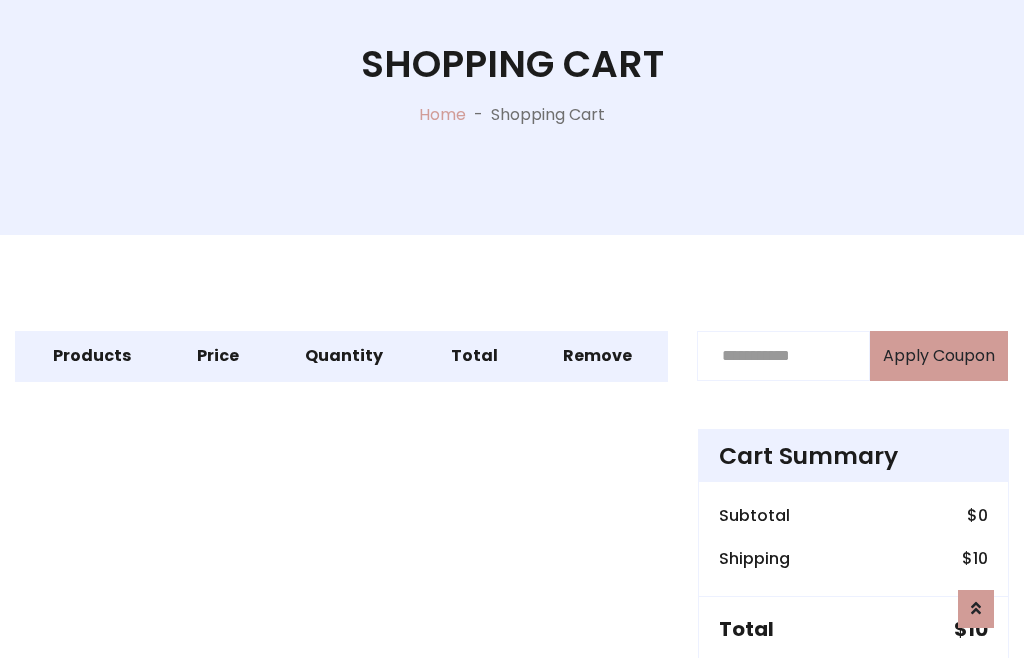 click on "Proceed To Checkout" at bounding box center [853, 694] 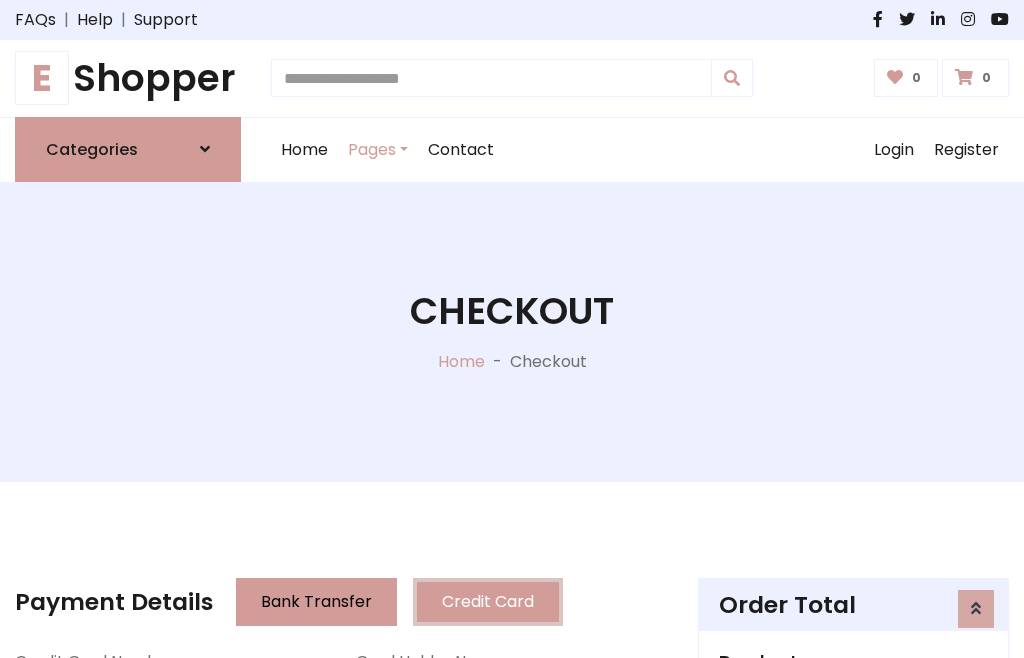 scroll, scrollTop: 137, scrollLeft: 0, axis: vertical 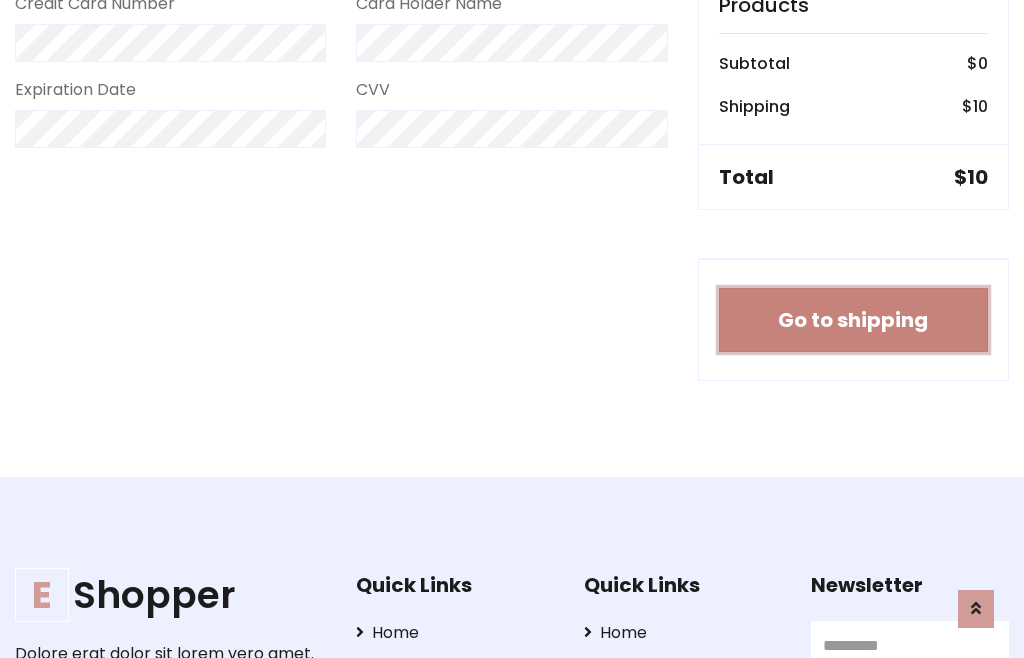click on "Go to shipping" at bounding box center [853, 320] 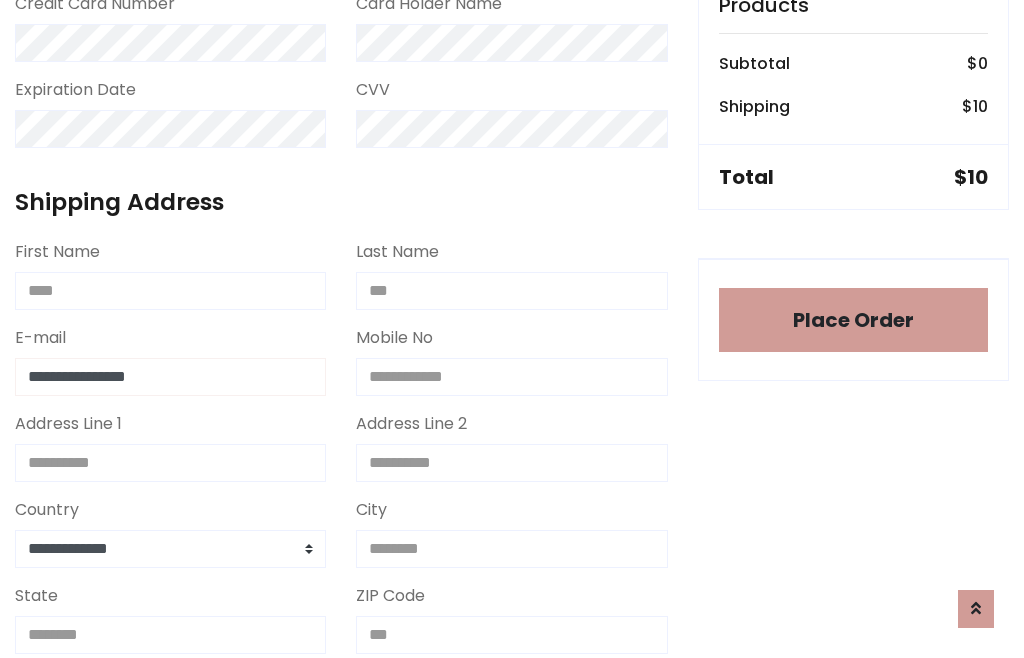 type on "**********" 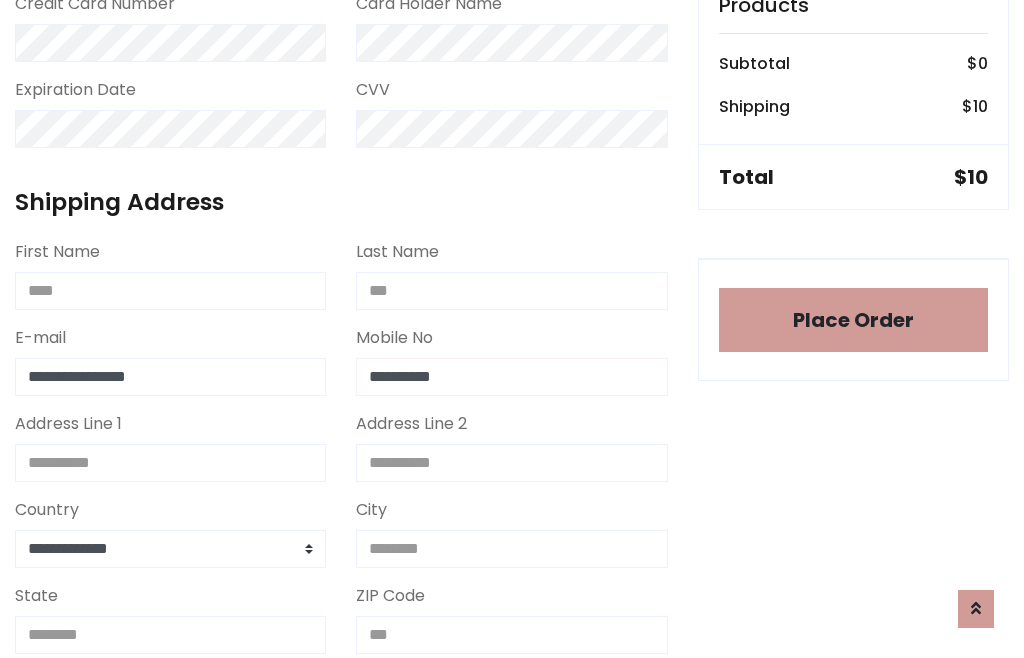 type on "**********" 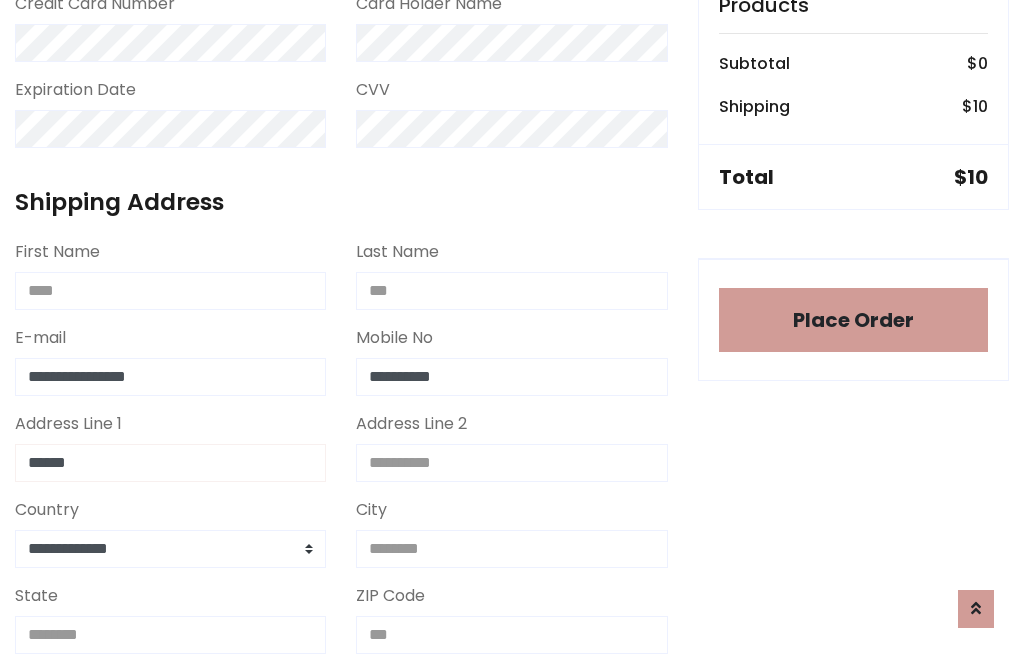 type on "******" 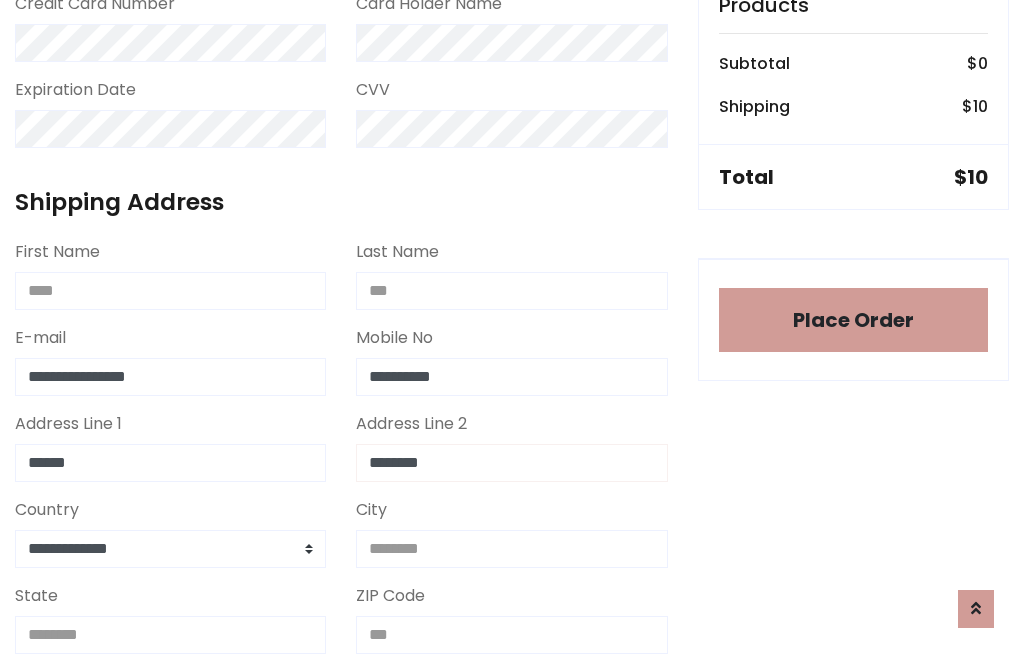 type on "********" 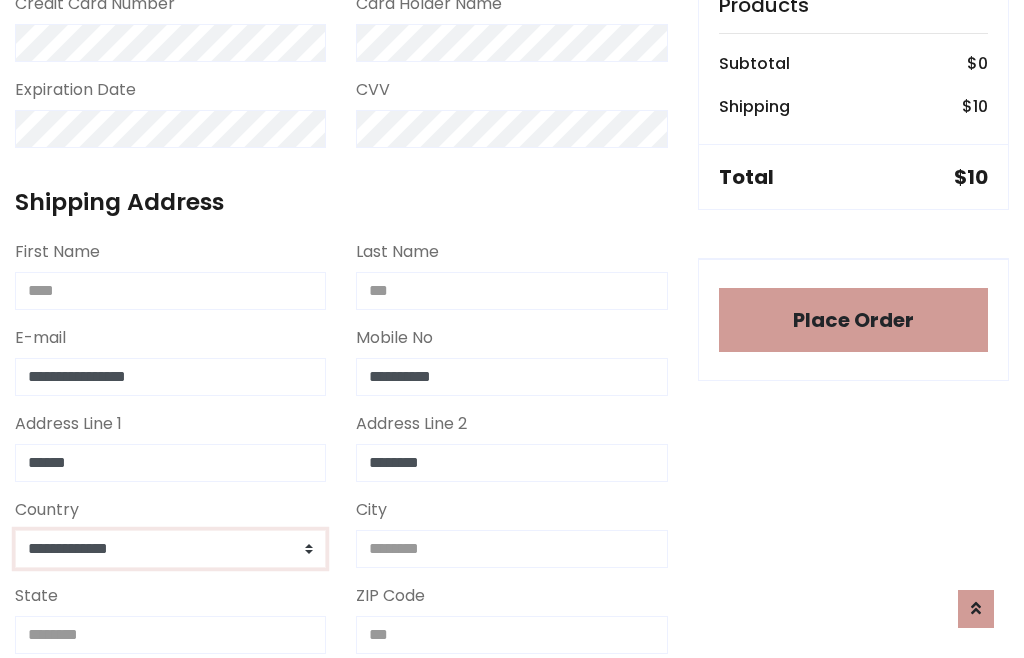select on "*******" 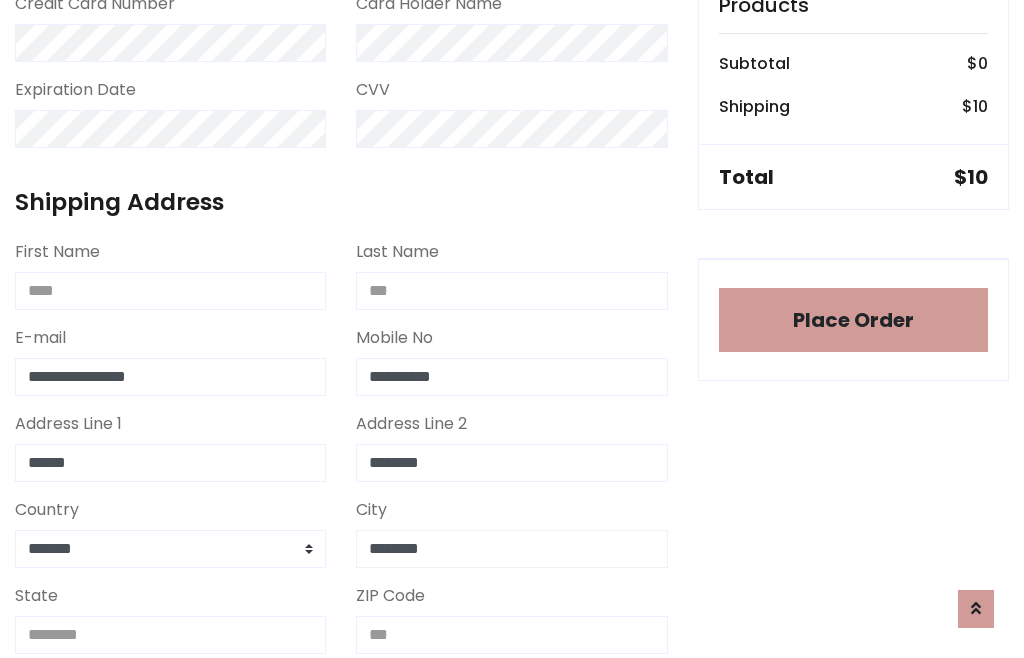 type on "********" 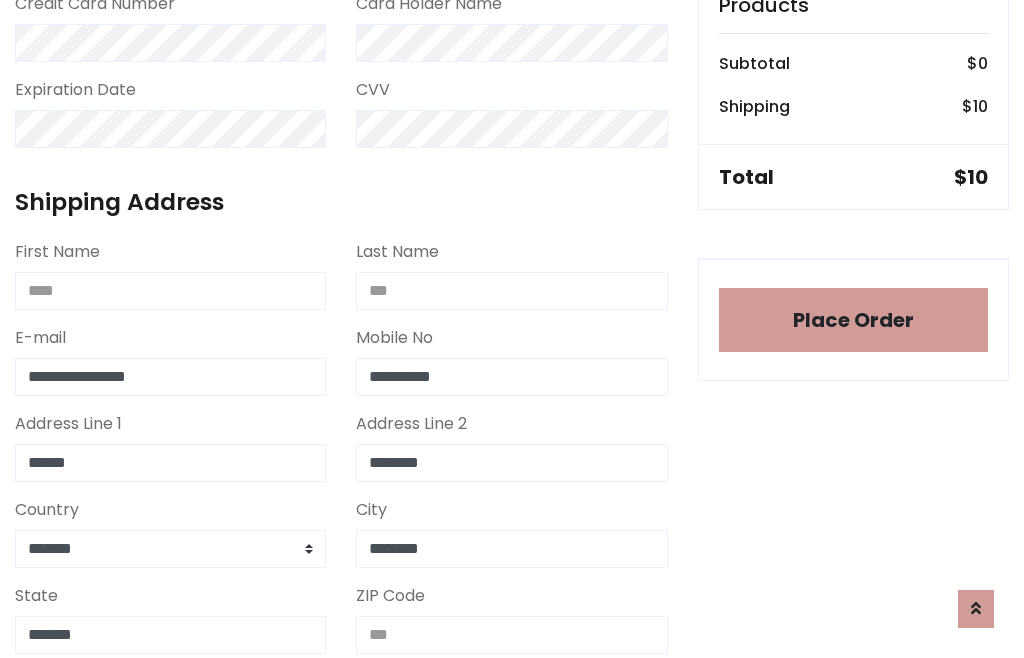 type on "*******" 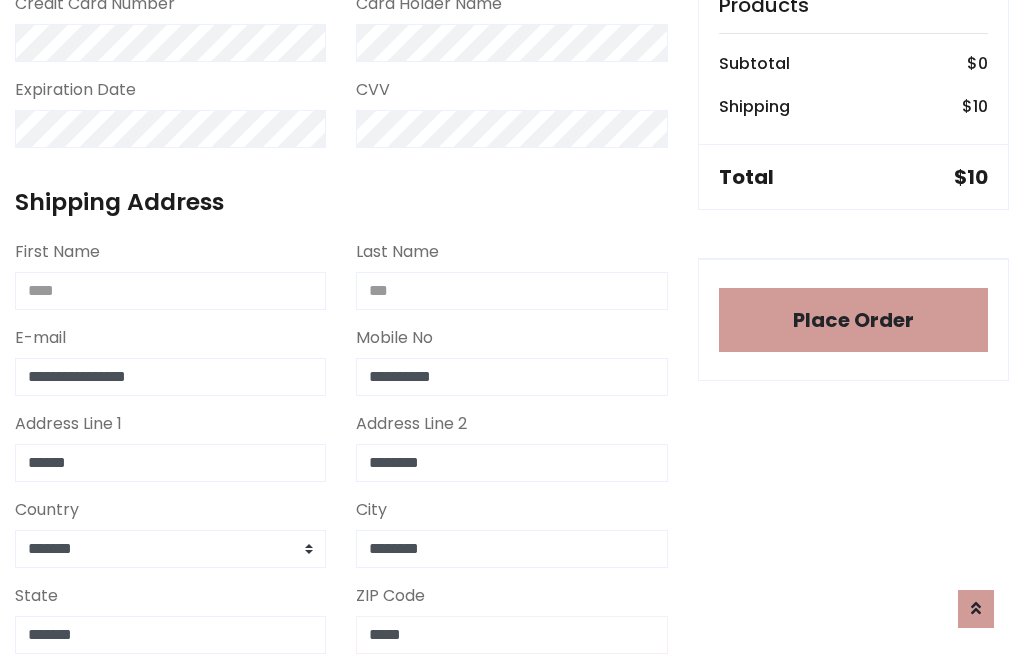 scroll, scrollTop: 403, scrollLeft: 0, axis: vertical 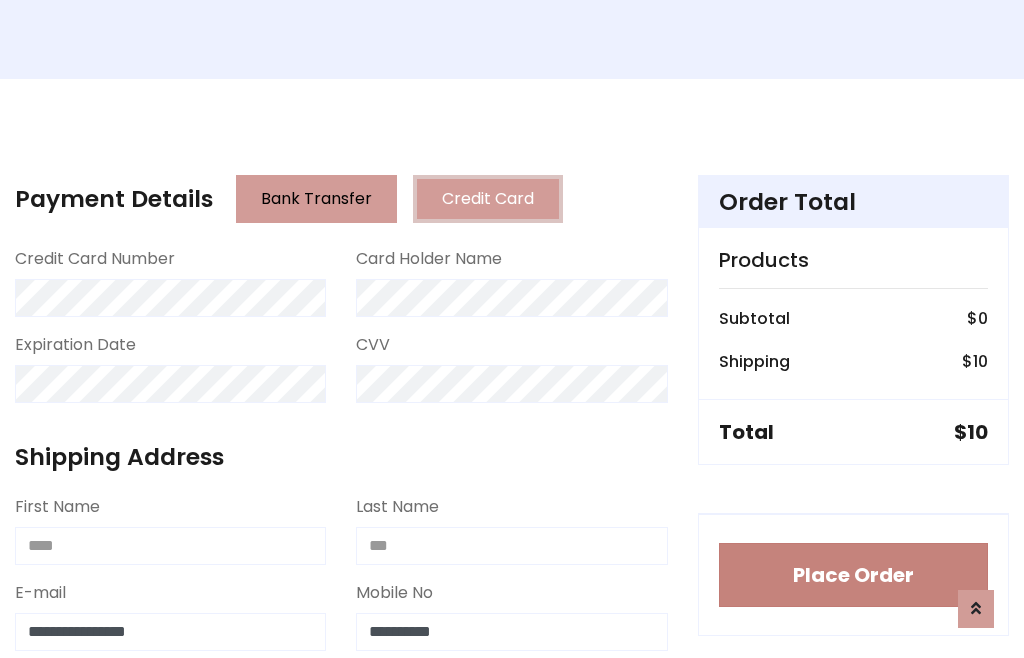 type on "*****" 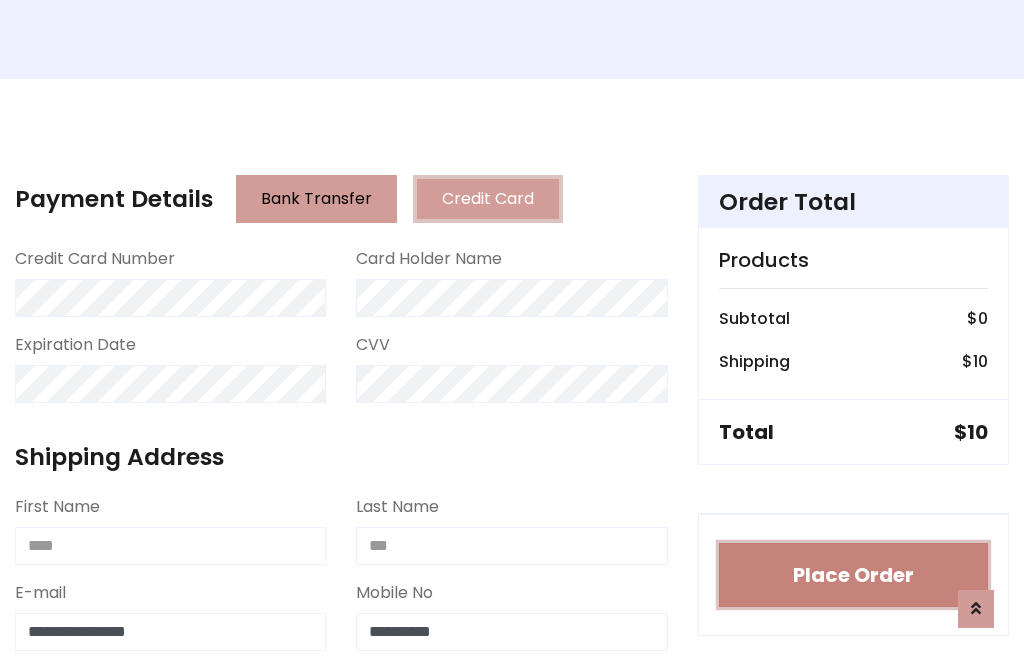 click on "Place Order" at bounding box center (853, 575) 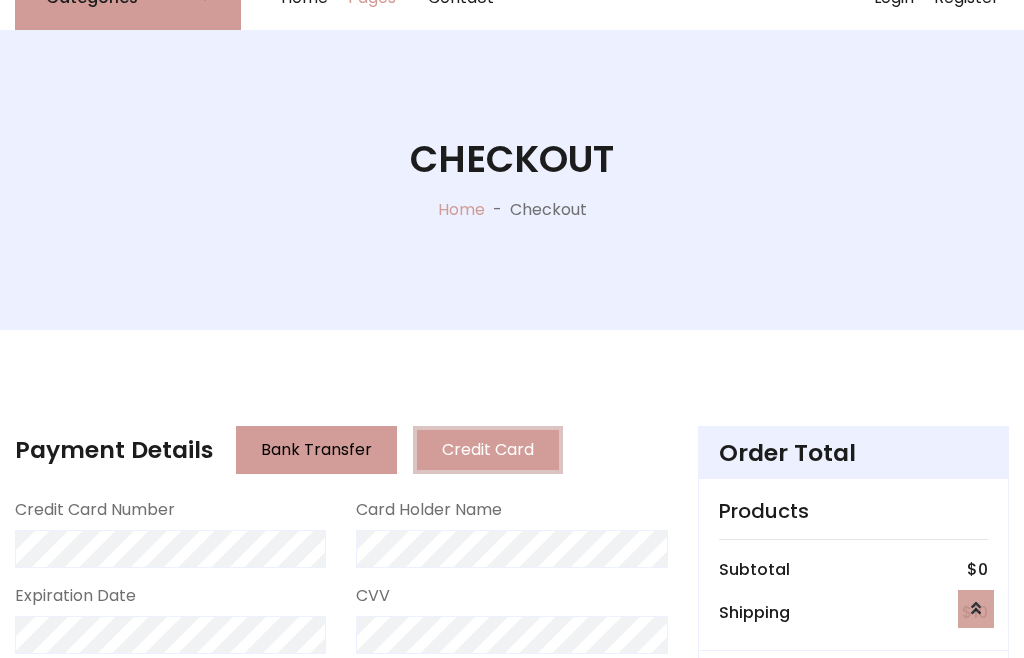scroll, scrollTop: 0, scrollLeft: 0, axis: both 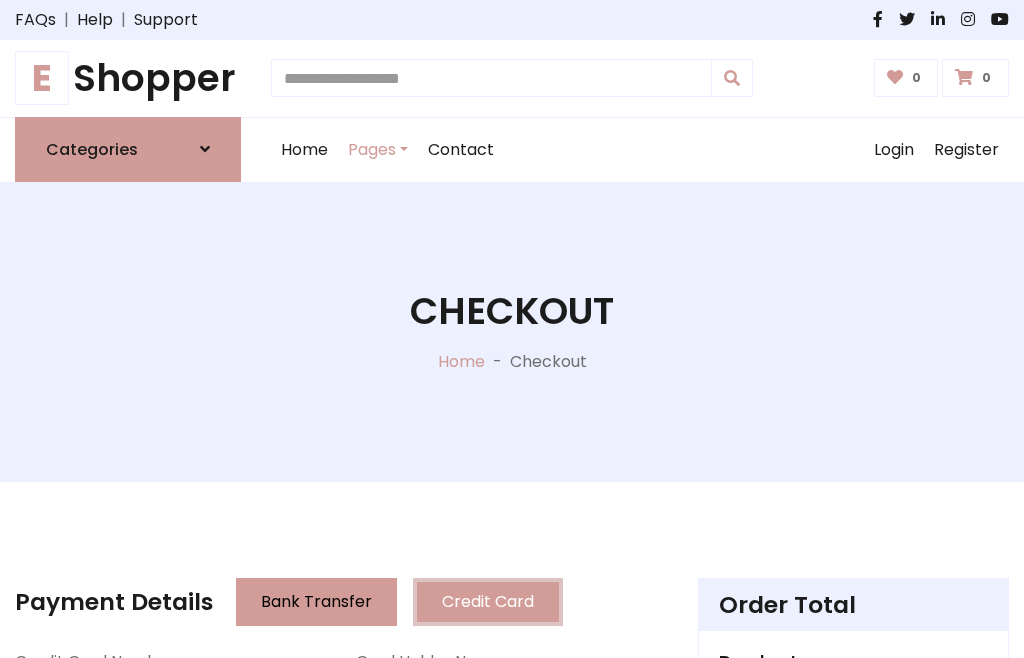 click on "E Shopper" at bounding box center [128, 78] 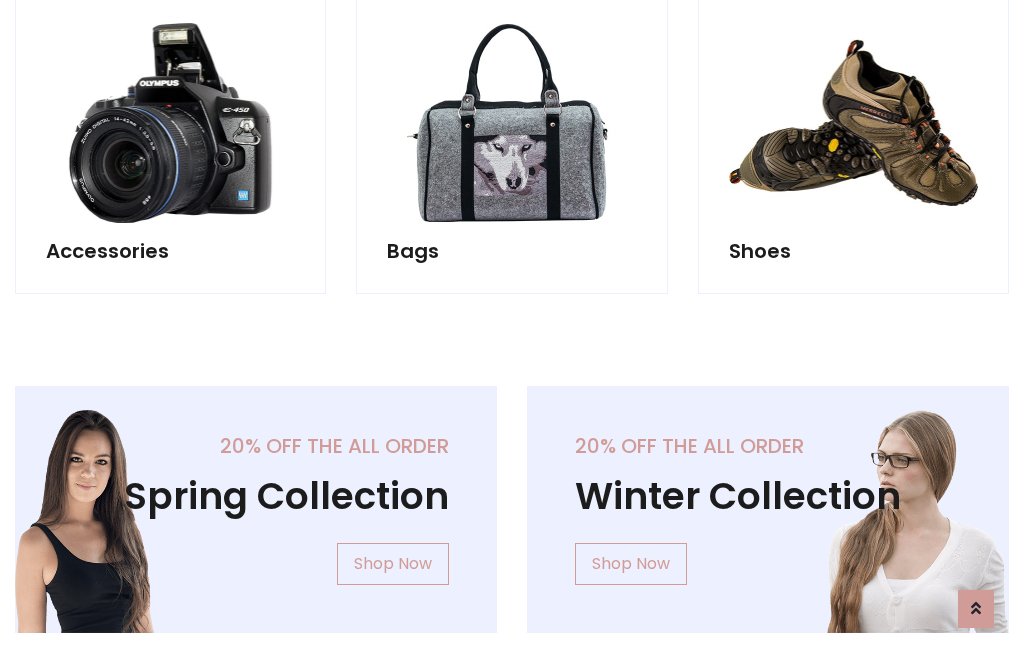 scroll, scrollTop: 770, scrollLeft: 0, axis: vertical 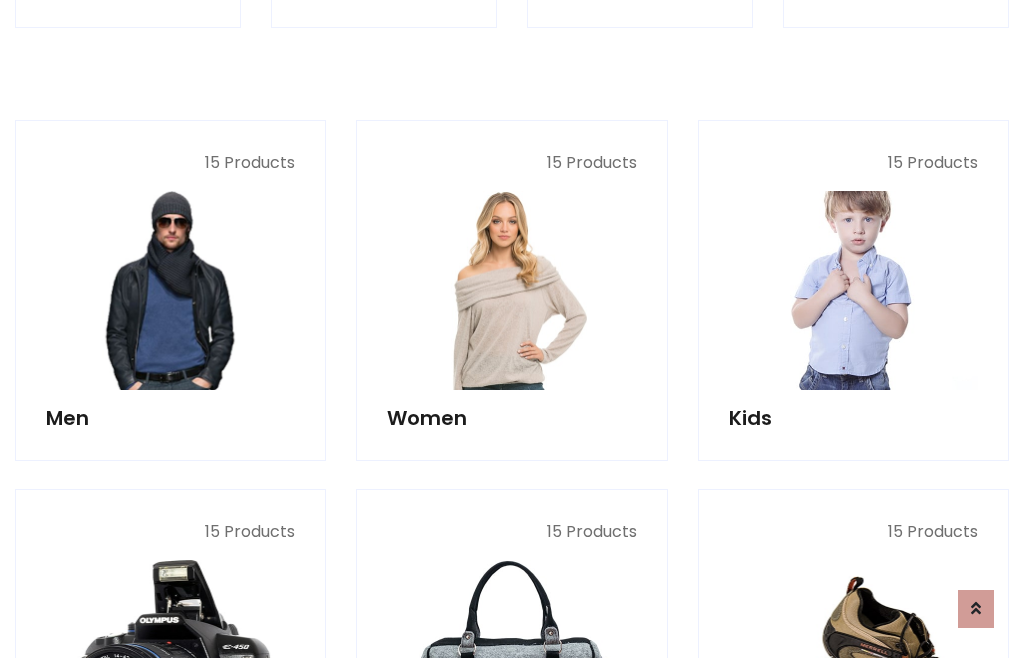 click at bounding box center [853, 290] 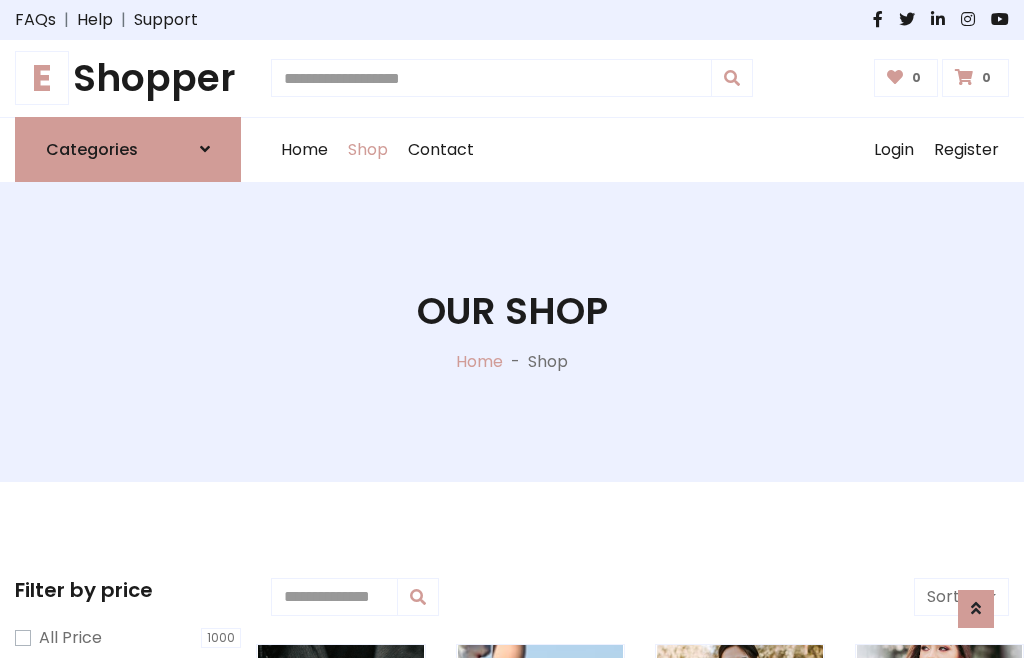 scroll, scrollTop: 549, scrollLeft: 0, axis: vertical 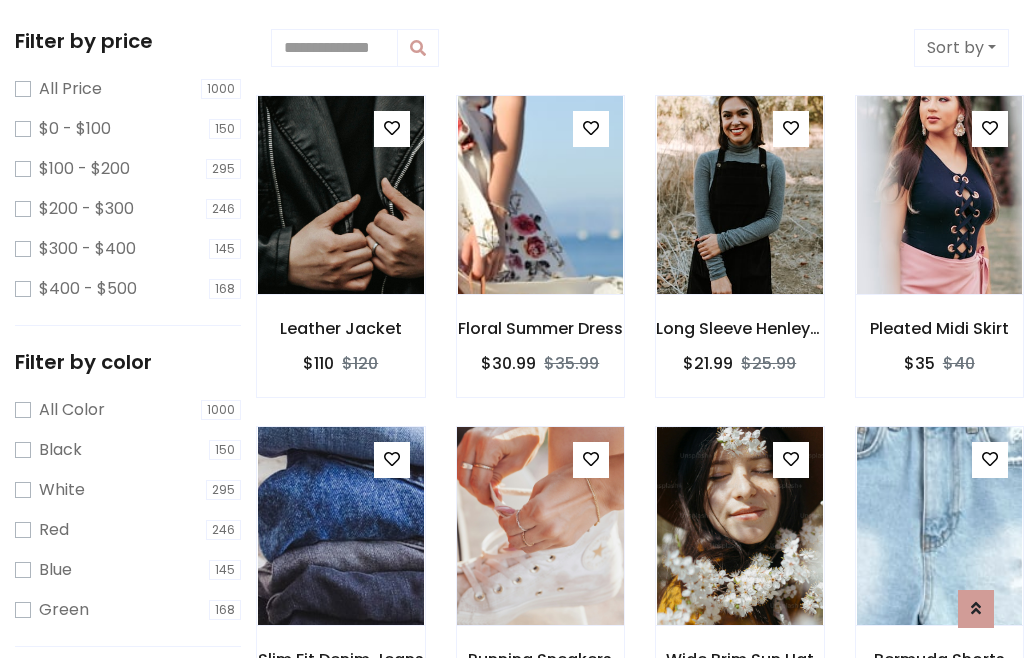 click at bounding box center (591, 459) 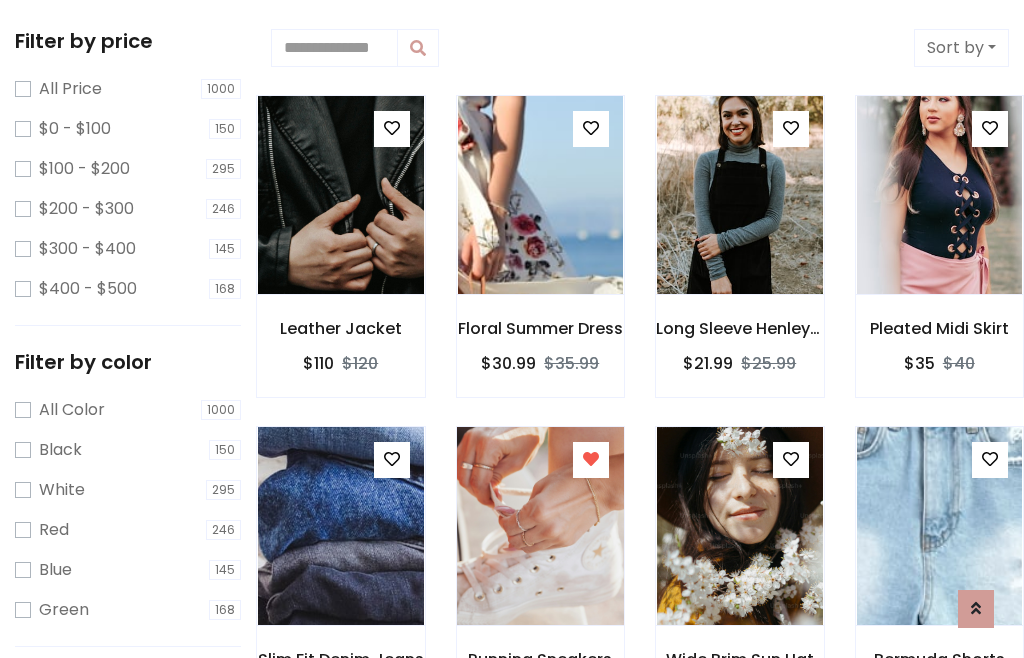 scroll, scrollTop: 101, scrollLeft: 0, axis: vertical 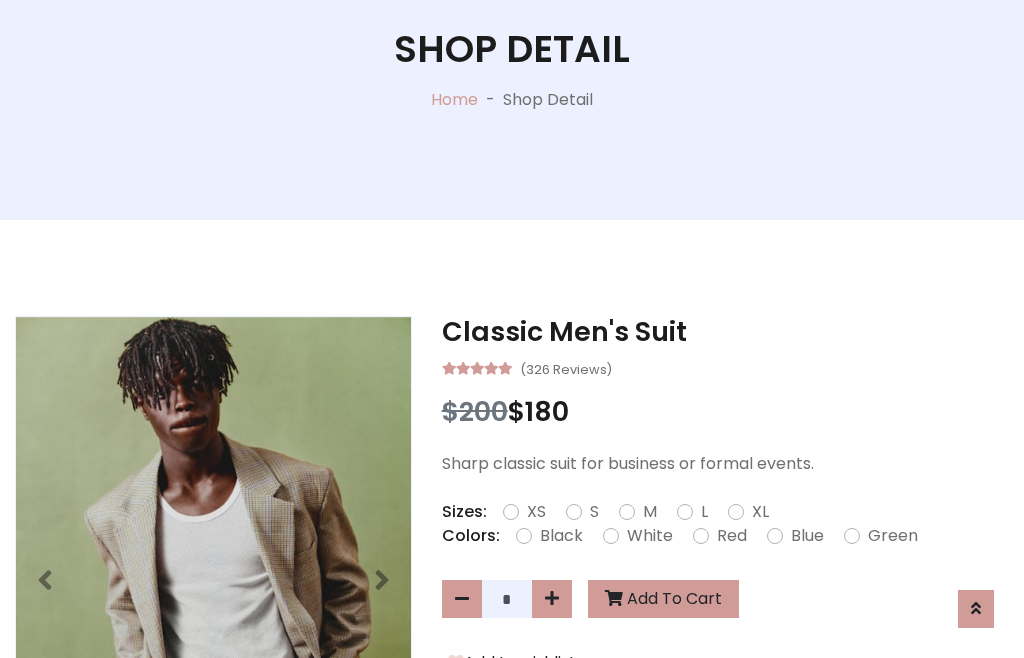 click on "XL" at bounding box center (760, 512) 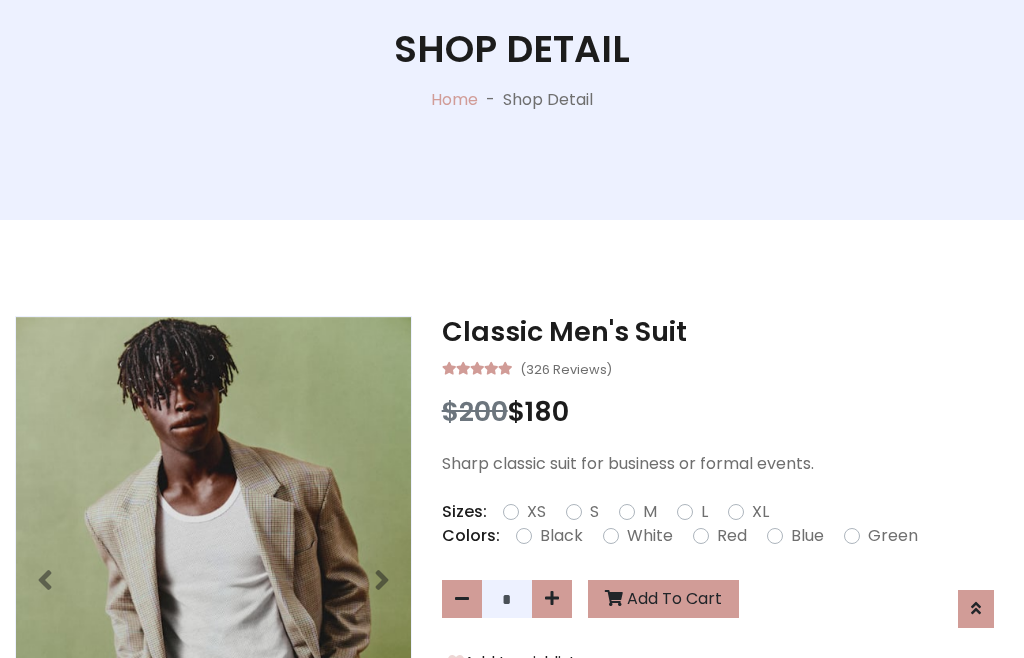 click on "Black" at bounding box center (561, 536) 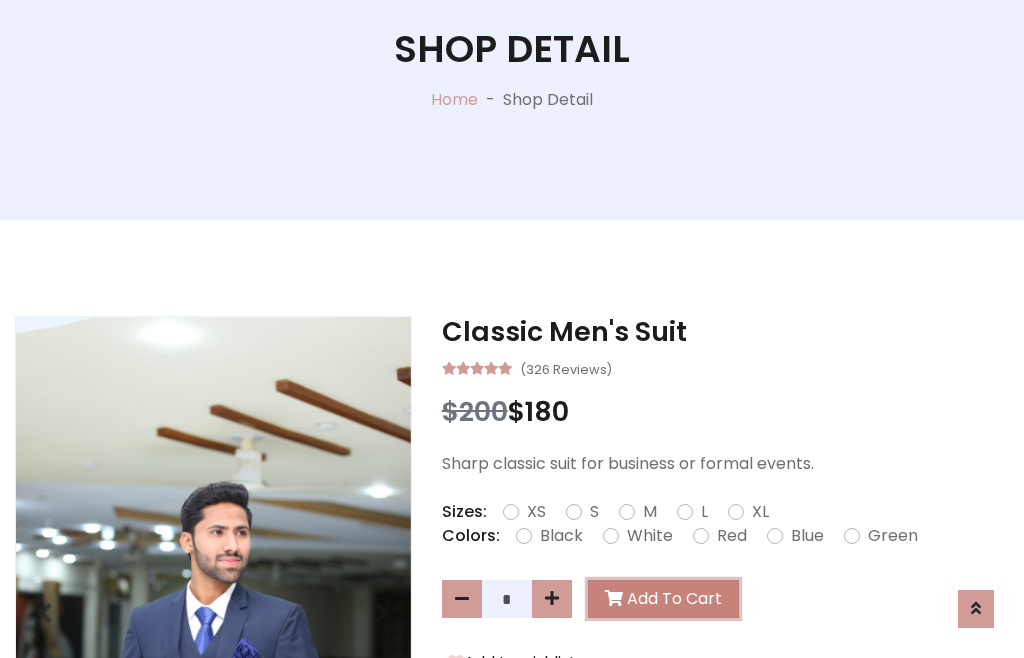 click on "Add To Cart" at bounding box center (663, 599) 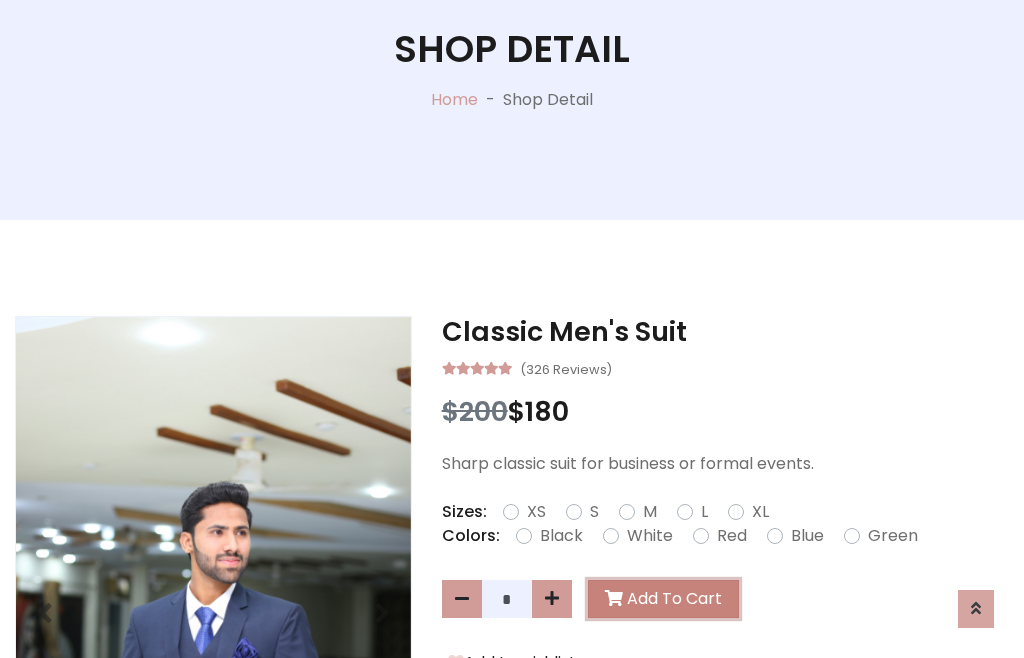 scroll, scrollTop: 0, scrollLeft: 0, axis: both 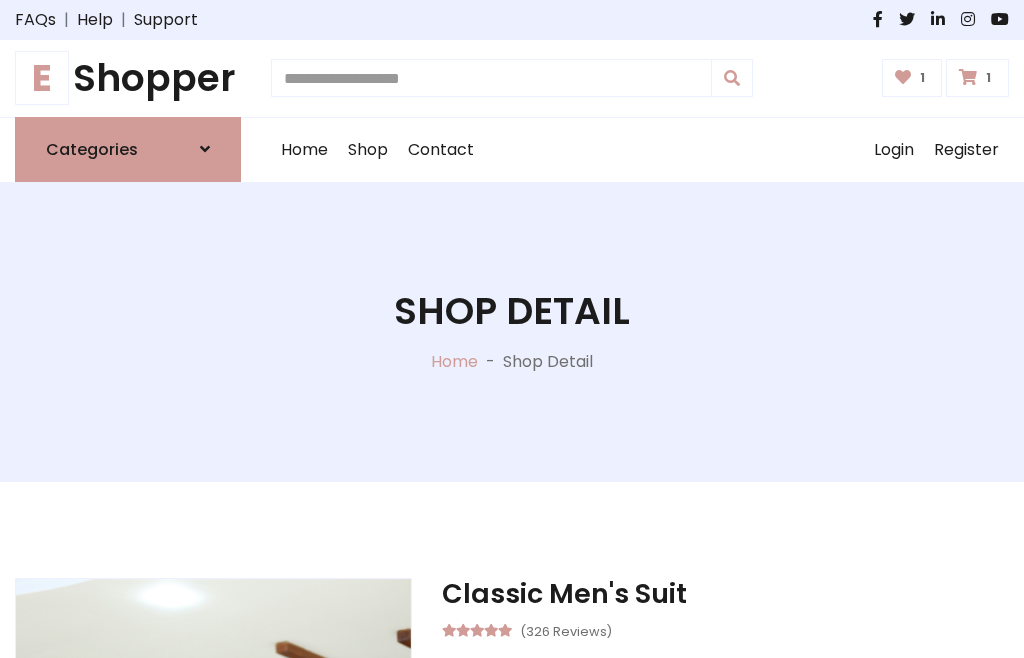 click at bounding box center [968, 77] 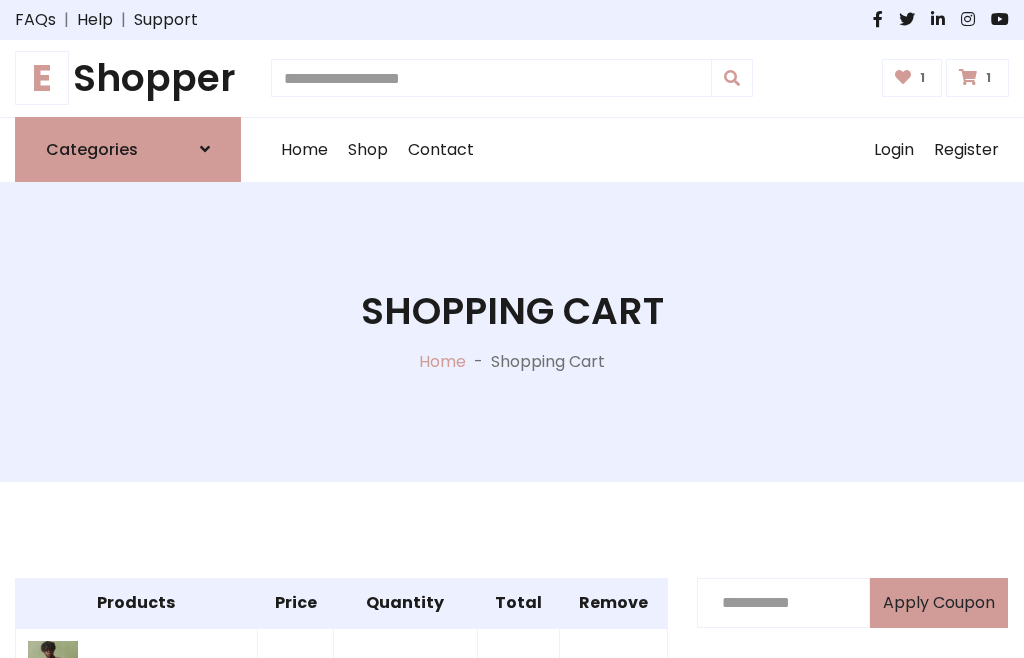 scroll, scrollTop: 570, scrollLeft: 0, axis: vertical 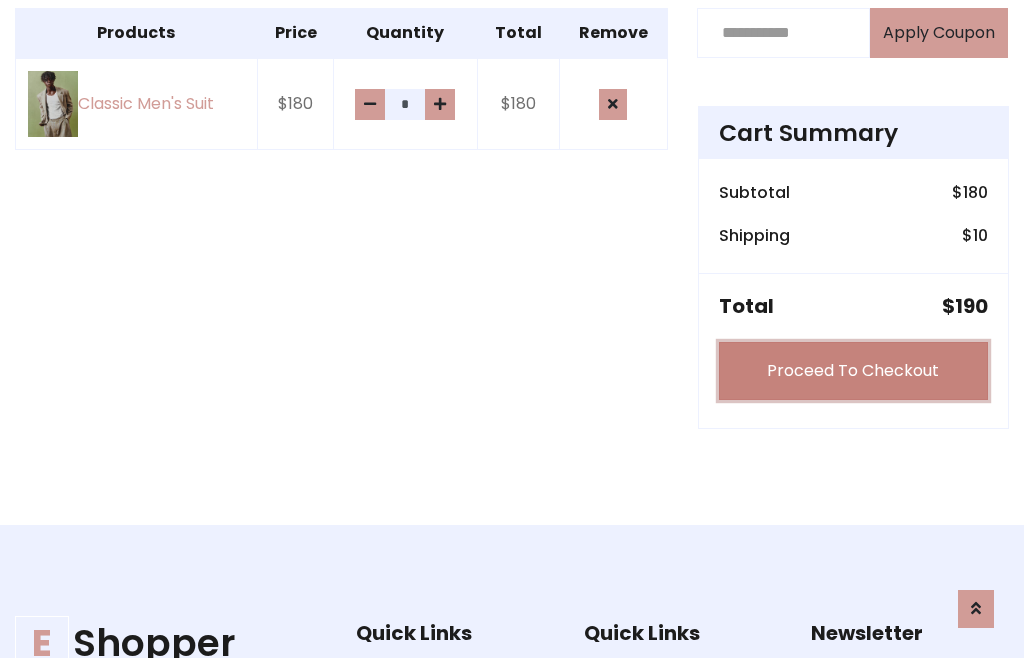 click on "Proceed To Checkout" at bounding box center (853, 371) 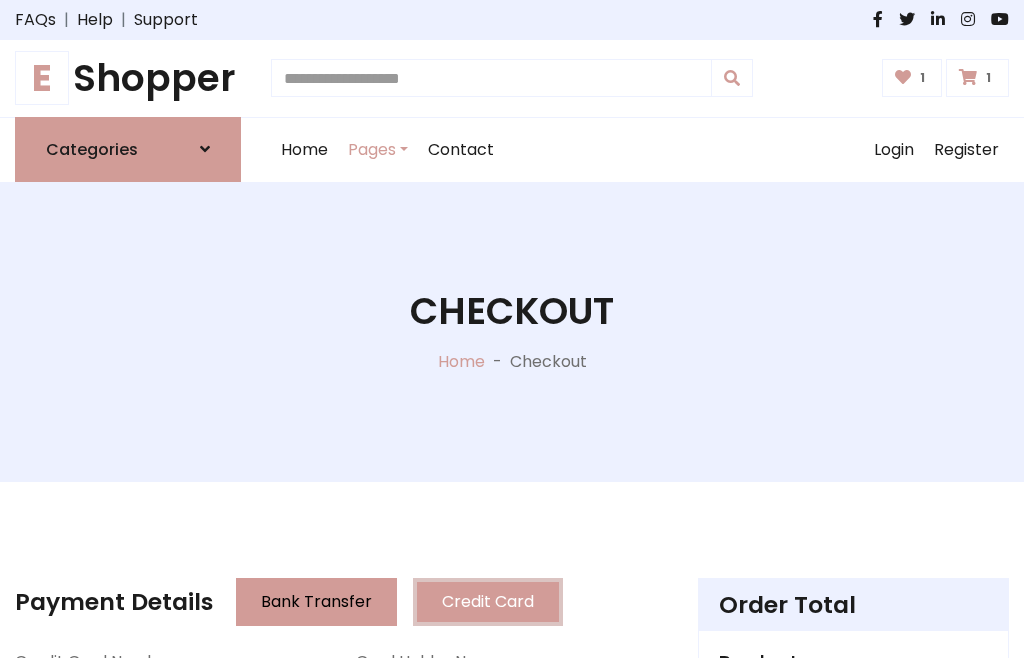scroll, scrollTop: 201, scrollLeft: 0, axis: vertical 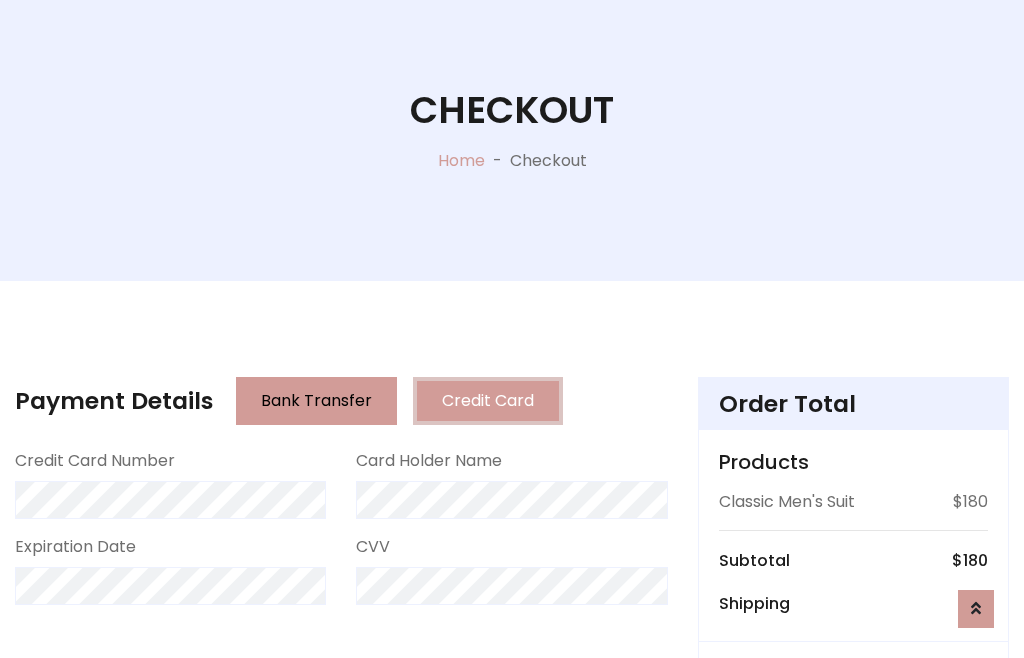 click on "Go to shipping" at bounding box center (853, 817) 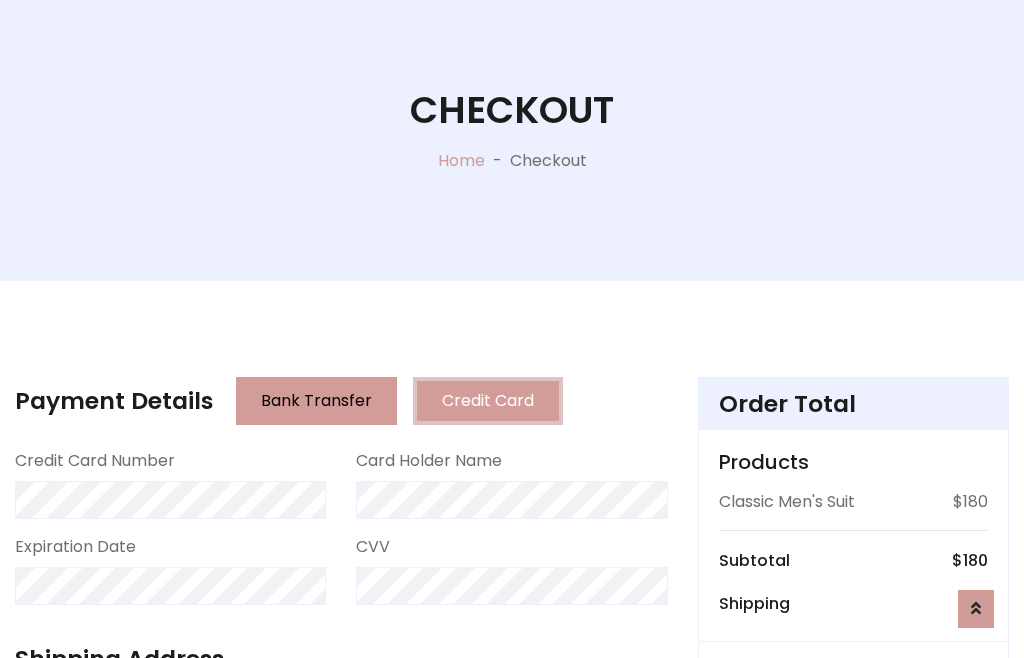 scroll, scrollTop: 392, scrollLeft: 0, axis: vertical 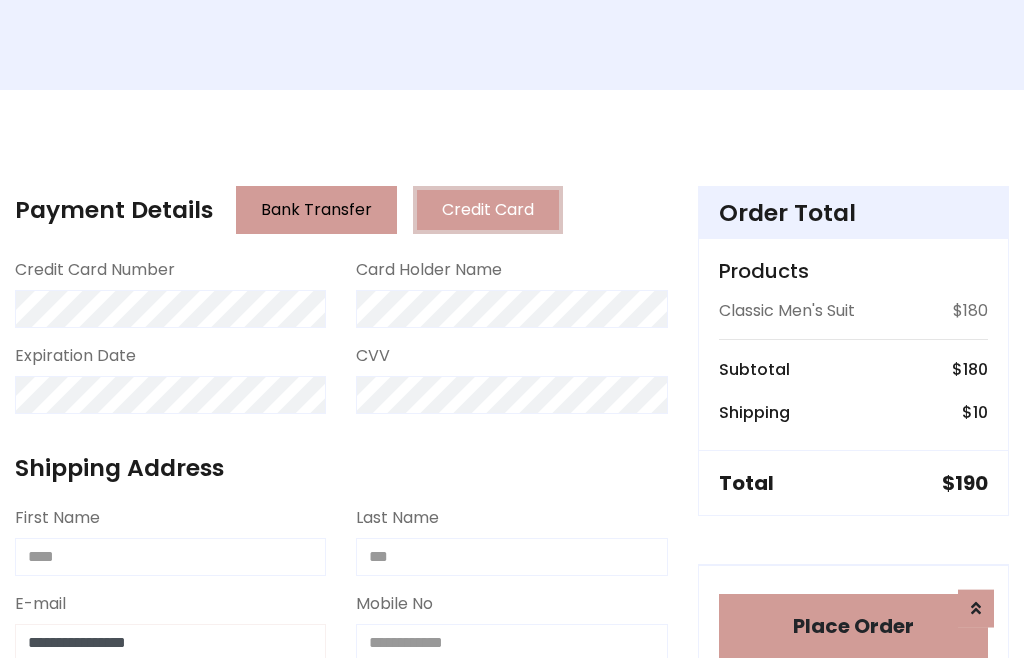 type on "**********" 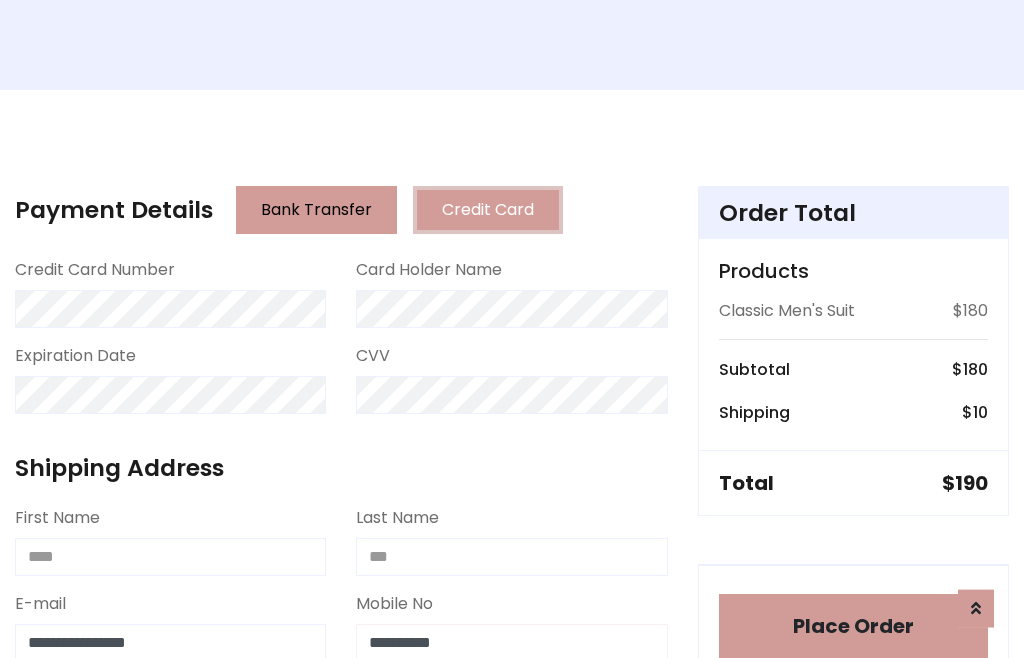 scroll, scrollTop: 573, scrollLeft: 0, axis: vertical 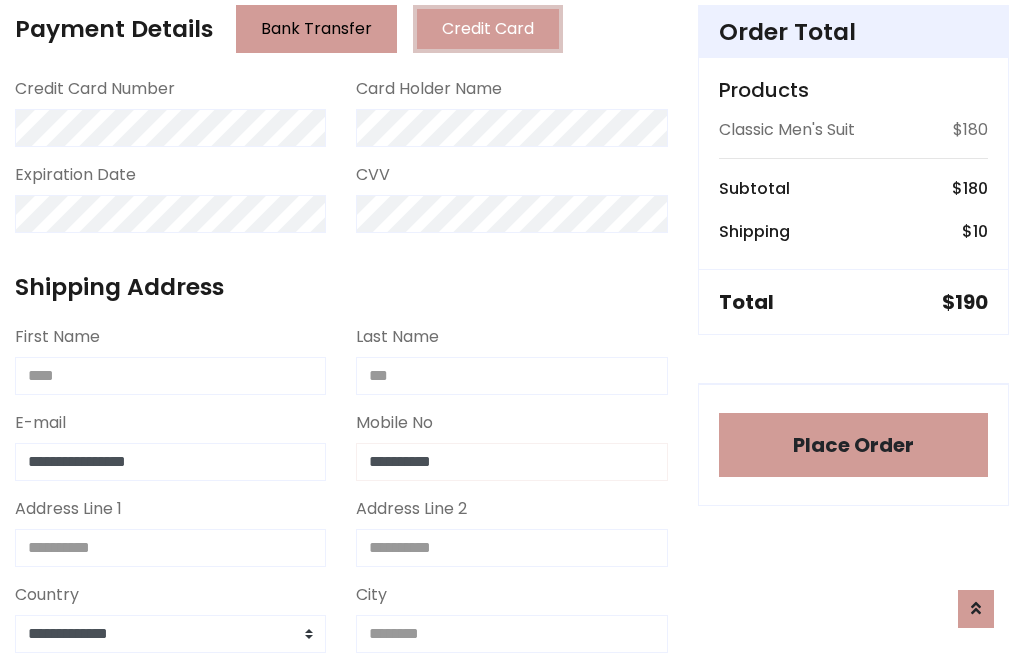 type on "**********" 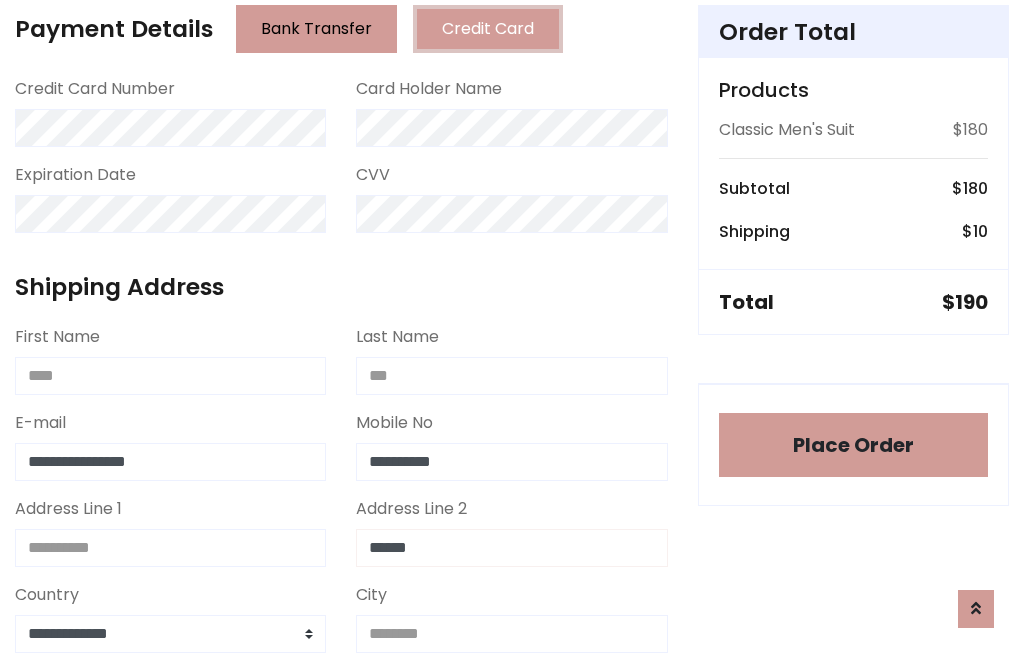type on "******" 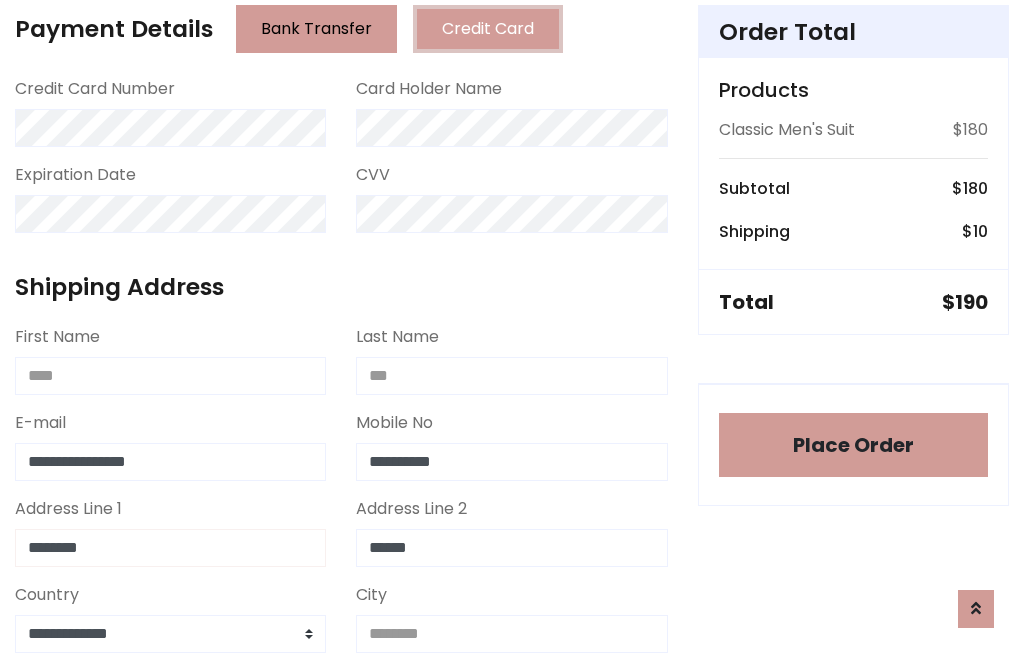 type on "********" 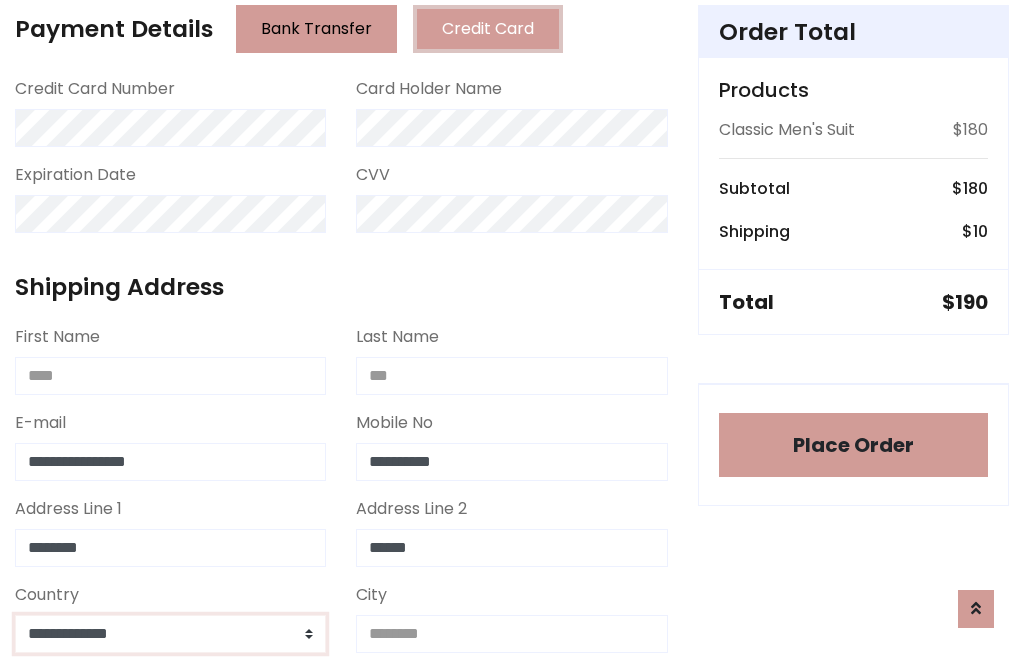 select on "*******" 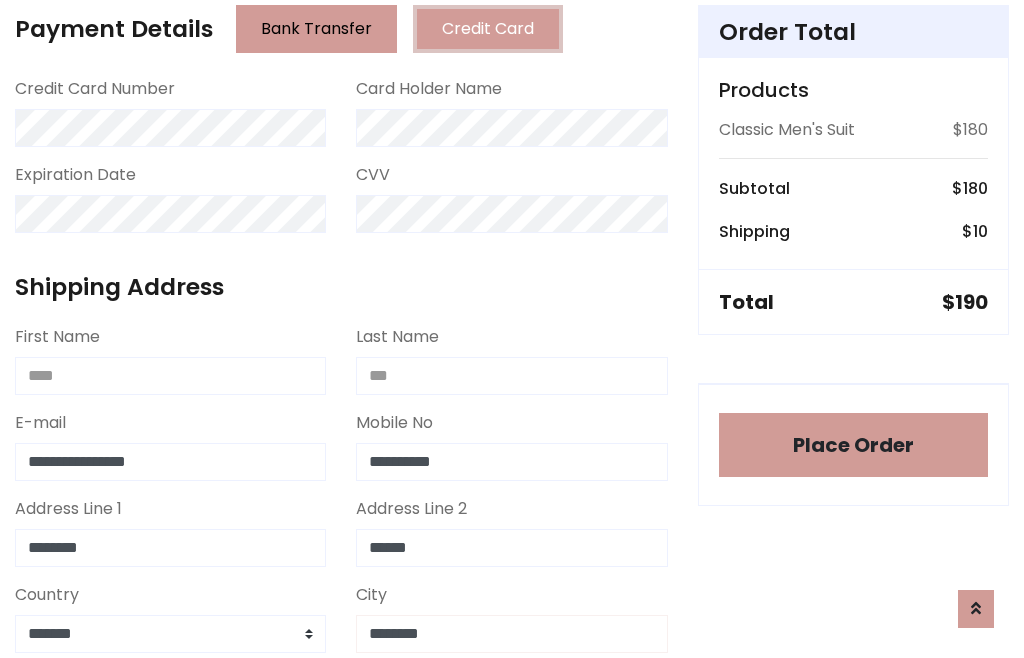 type on "********" 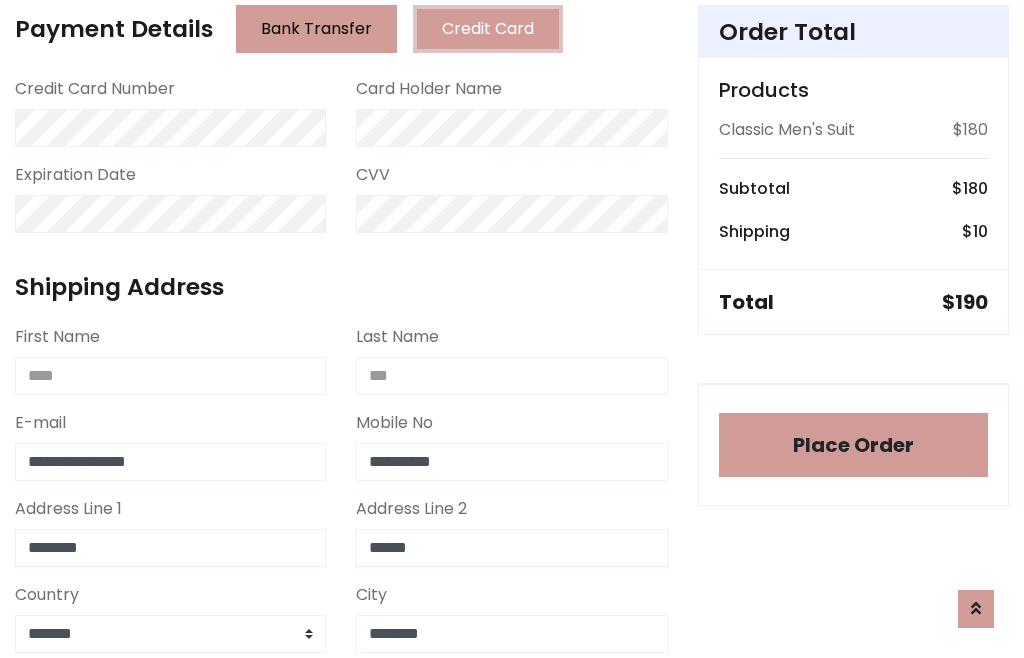 scroll, scrollTop: 654, scrollLeft: 0, axis: vertical 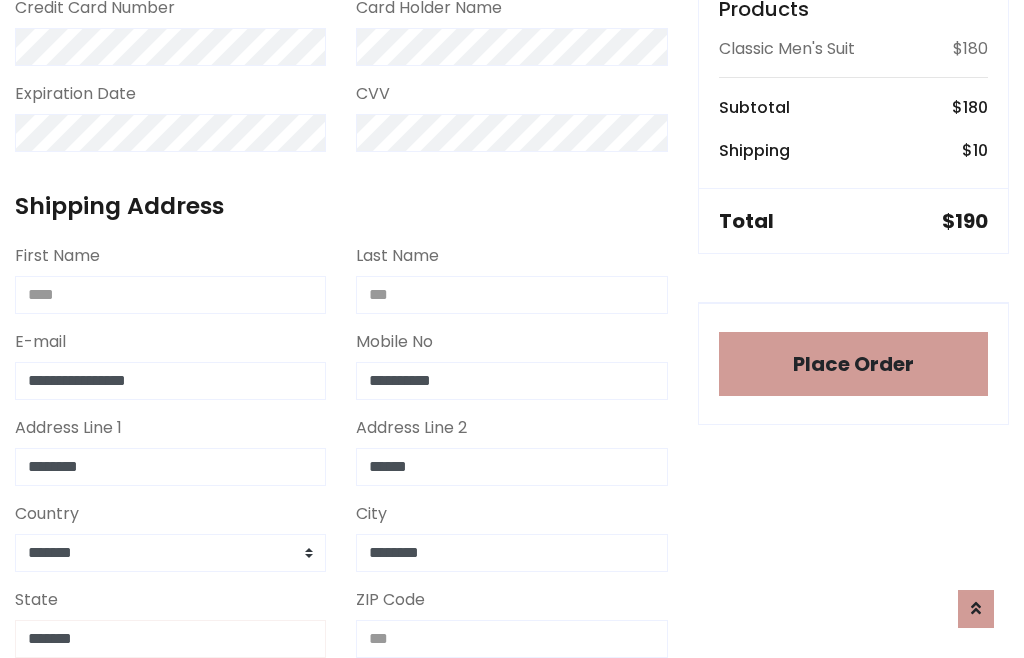 type on "*******" 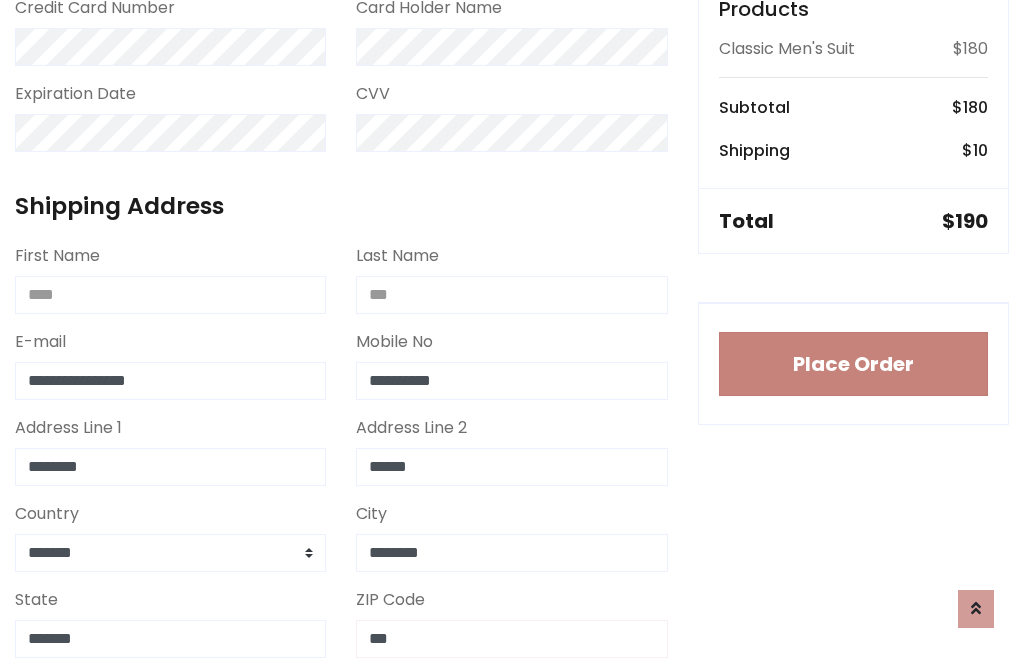 type on "***" 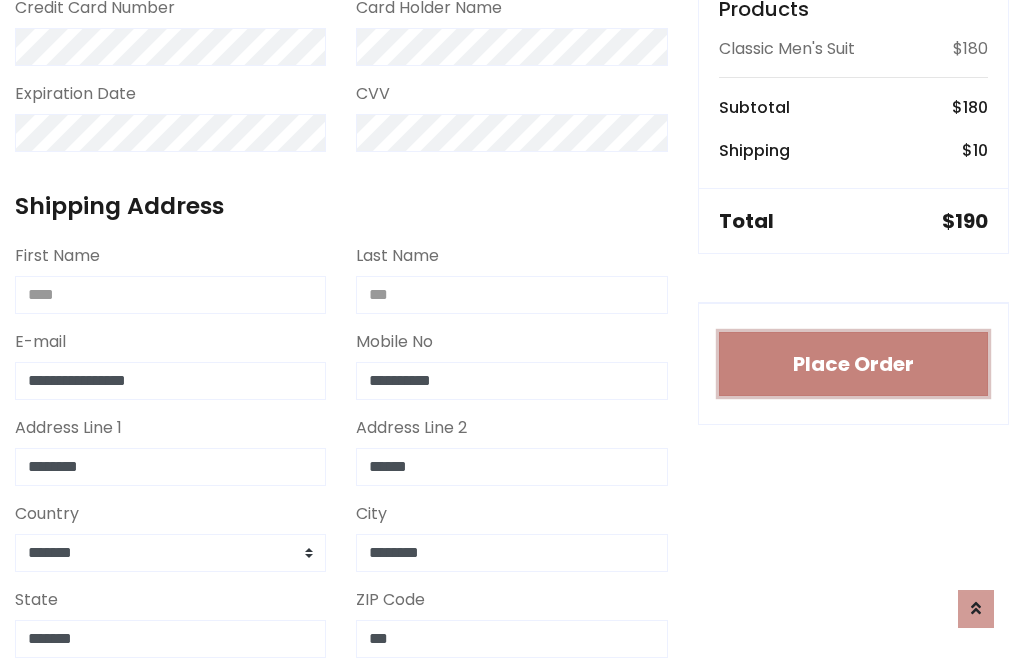 click on "Place Order" at bounding box center (853, 364) 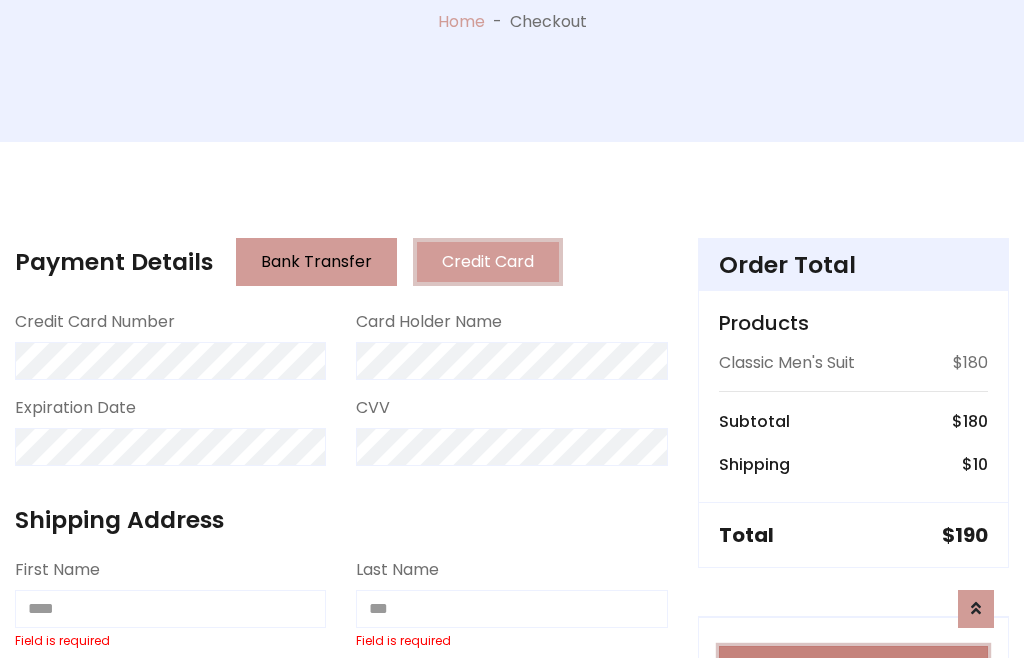 scroll, scrollTop: 0, scrollLeft: 0, axis: both 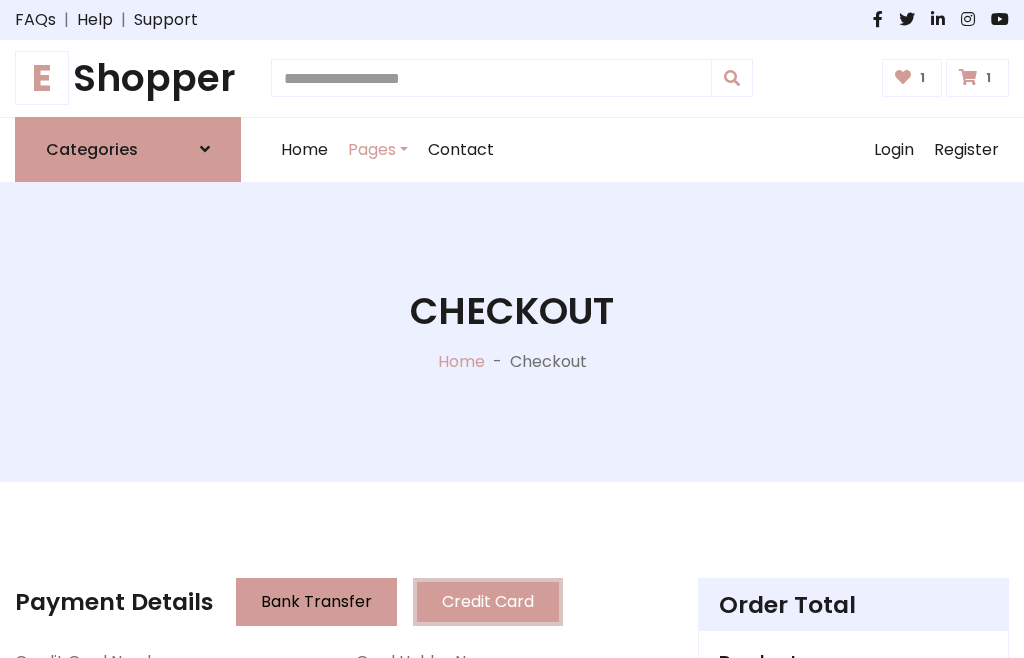 click on "E" at bounding box center [42, 78] 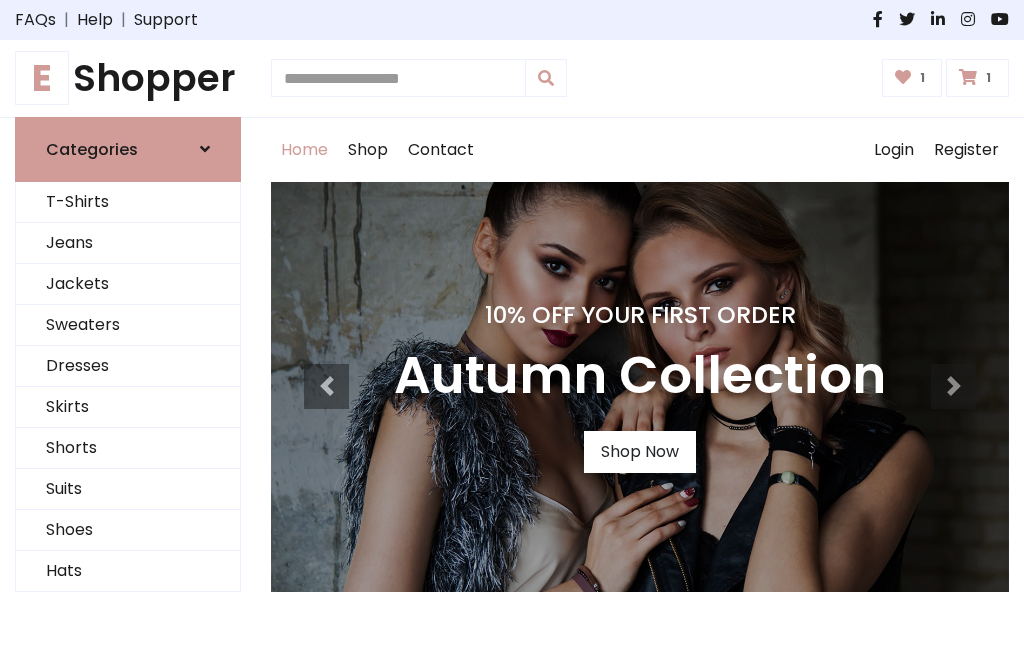 scroll, scrollTop: 0, scrollLeft: 0, axis: both 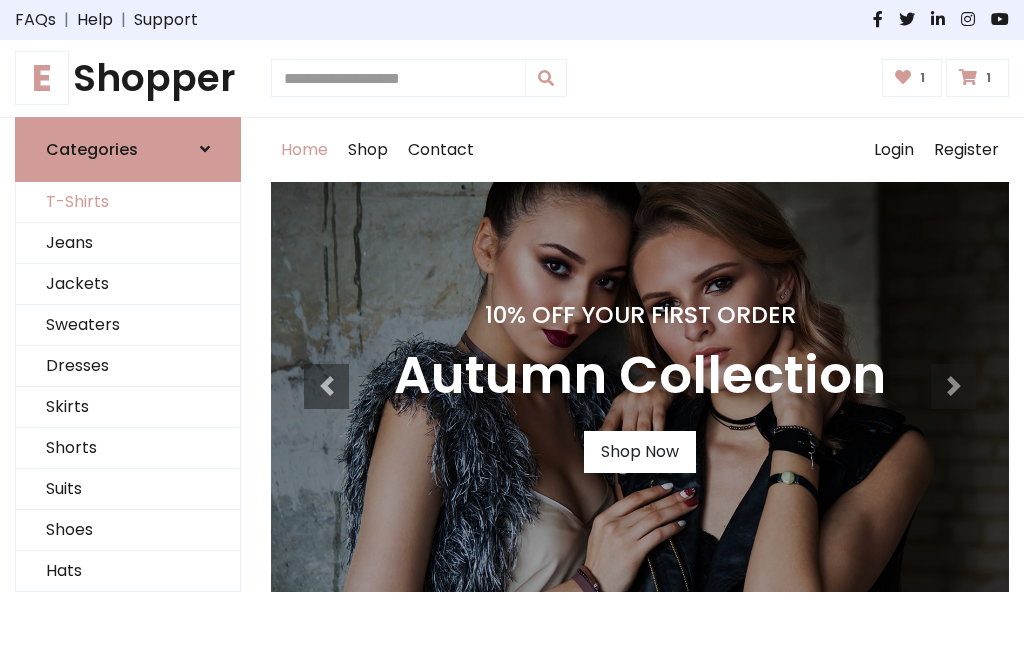 click on "T-Shirts" at bounding box center [128, 202] 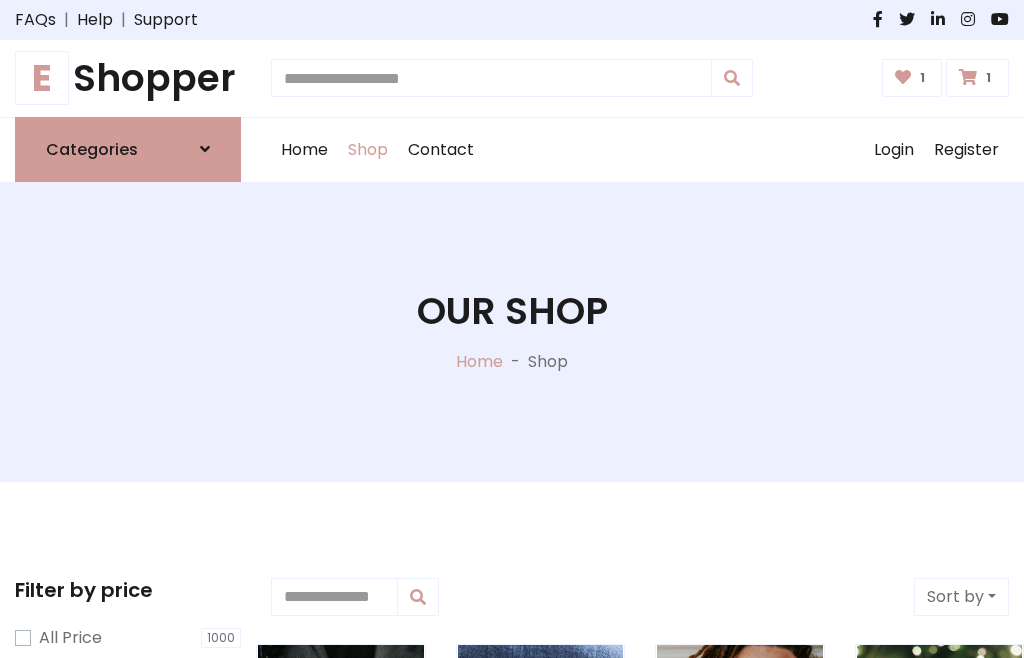scroll, scrollTop: 0, scrollLeft: 0, axis: both 